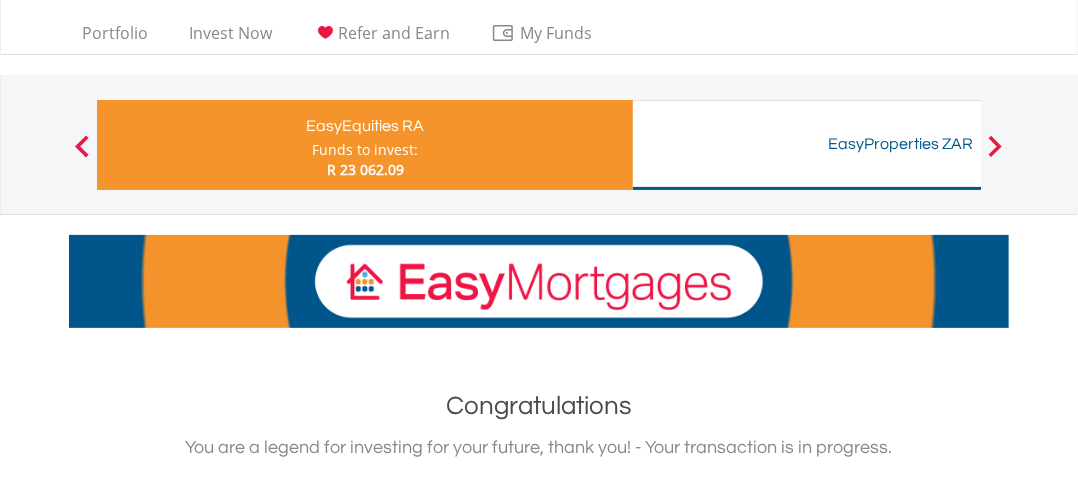 scroll, scrollTop: 0, scrollLeft: 0, axis: both 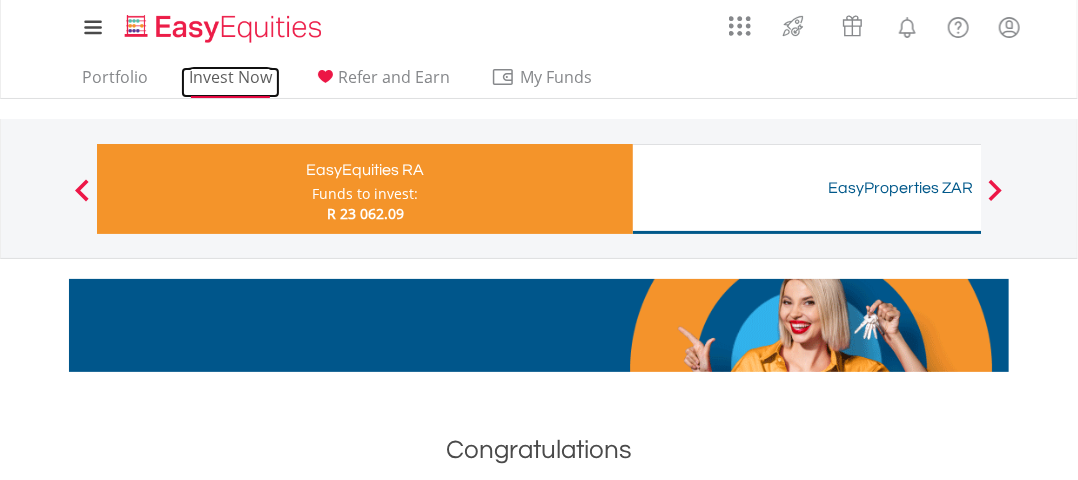 click on "Invest Now" at bounding box center (230, 82) 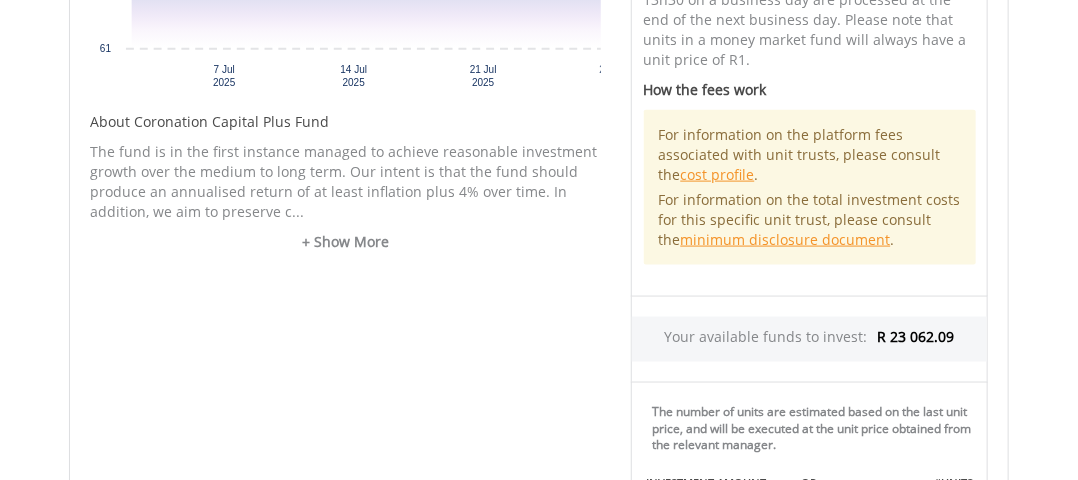 scroll, scrollTop: 1000, scrollLeft: 0, axis: vertical 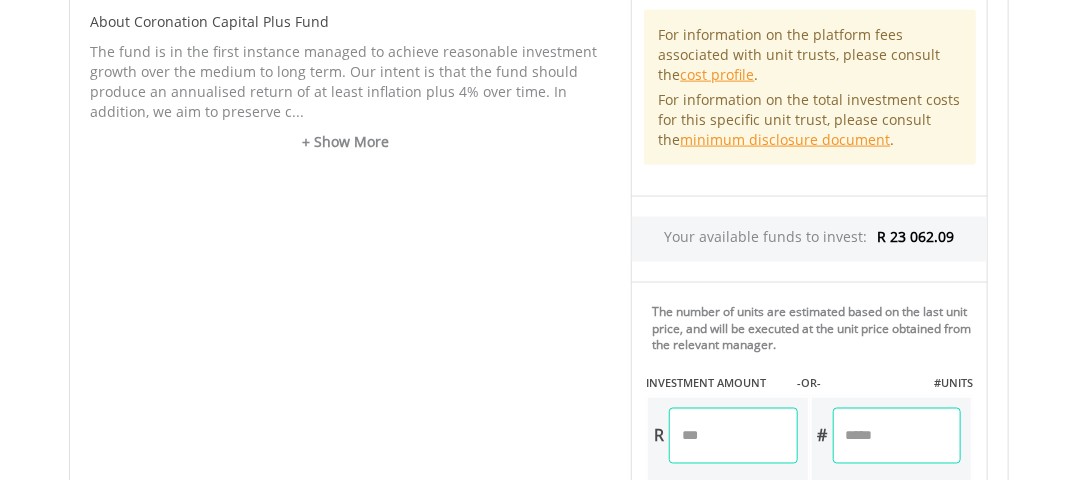 click on "No chart available.
1 MO CHANGE
2.30%
DAILY CHANGE
0.00%
1M
3M
6M
1Y
MAX
Chart 7 Jul ​" at bounding box center (539, 168) 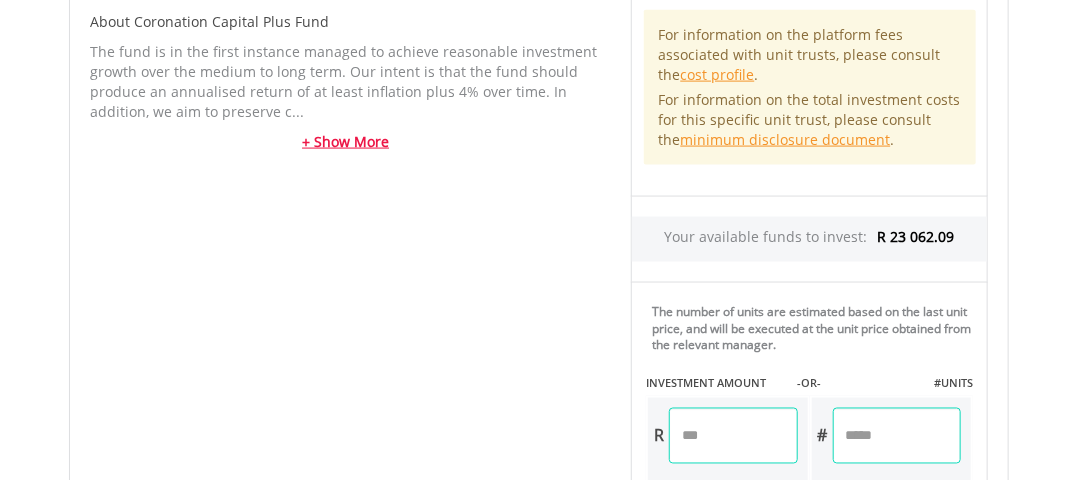 click on "+ Show More" at bounding box center (345, 142) 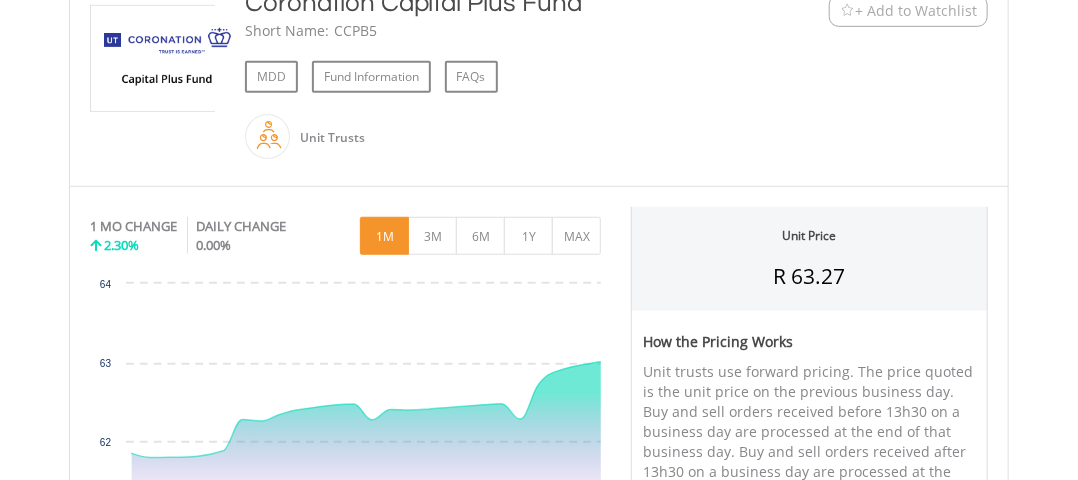 scroll, scrollTop: 400, scrollLeft: 0, axis: vertical 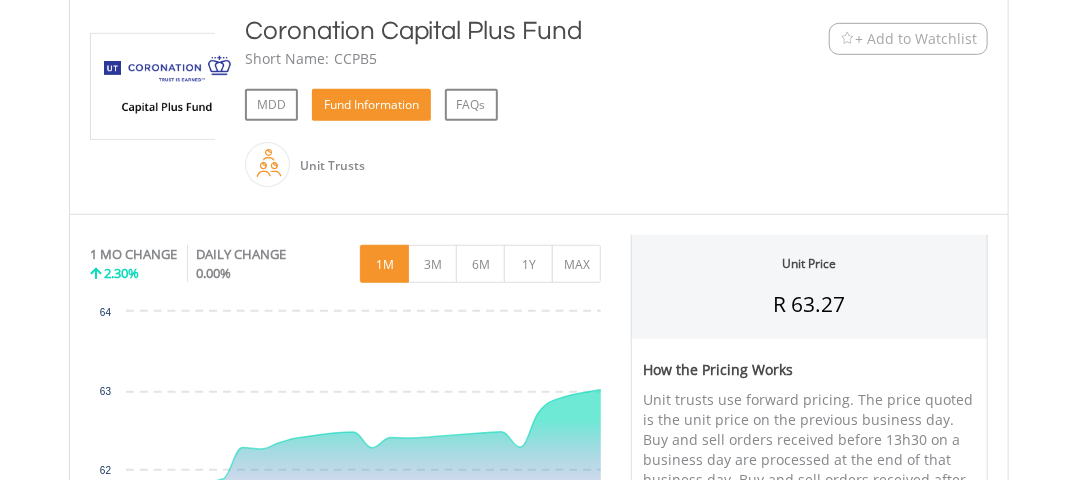 click on "Fund Information" at bounding box center [371, 105] 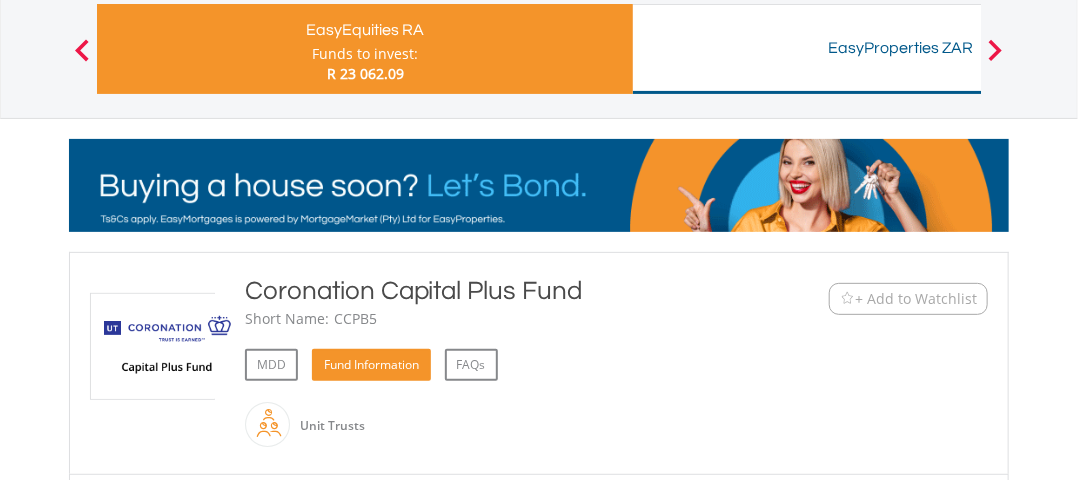 scroll, scrollTop: 100, scrollLeft: 0, axis: vertical 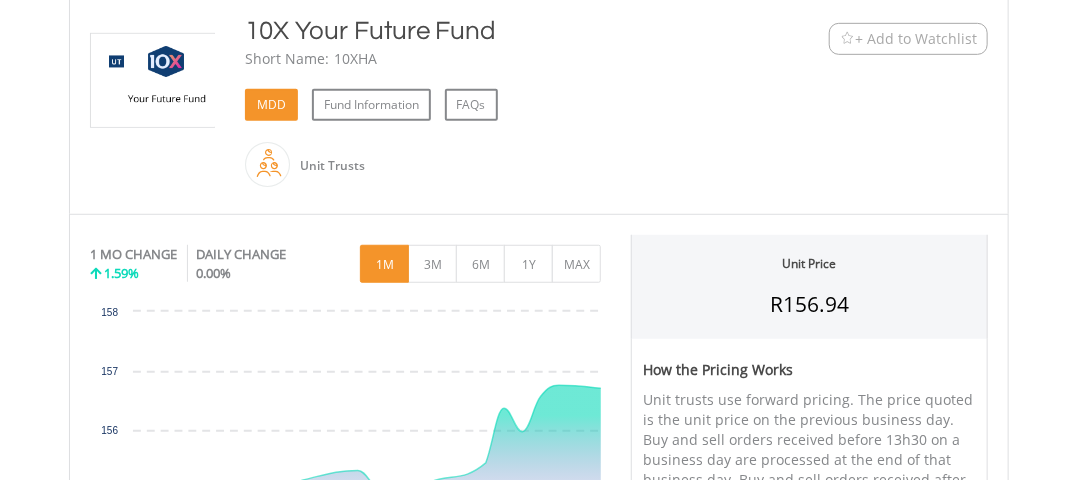 click on "MDD" at bounding box center [271, 105] 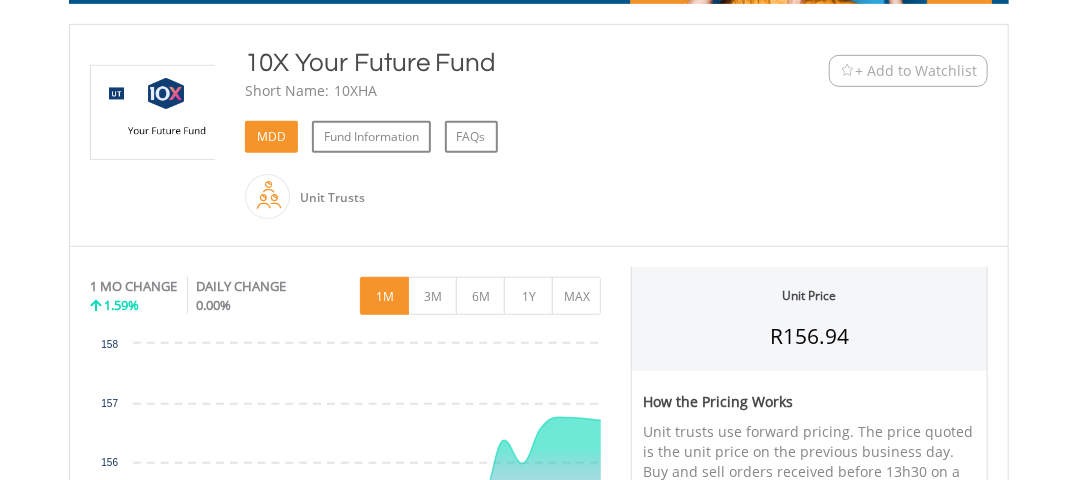 scroll, scrollTop: 400, scrollLeft: 0, axis: vertical 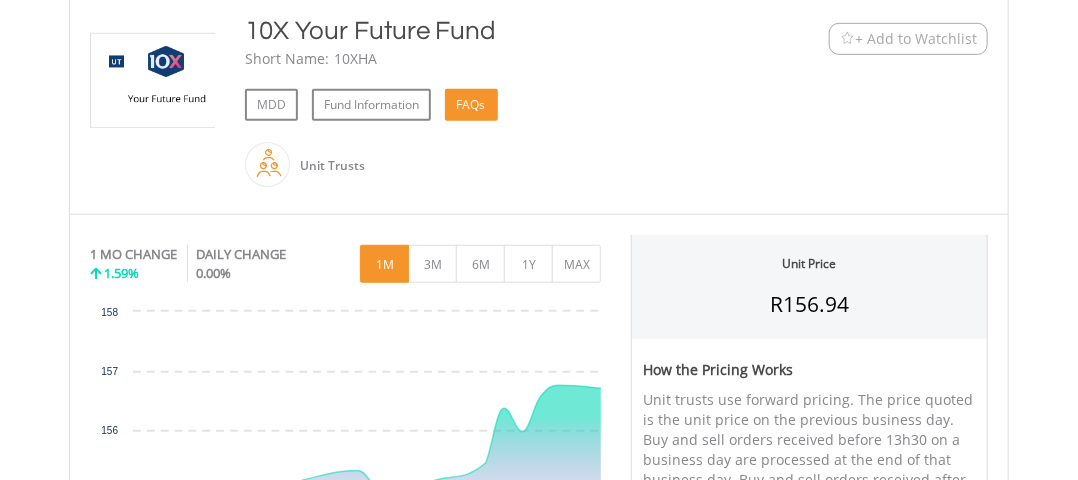 click on "FAQs" at bounding box center [471, 105] 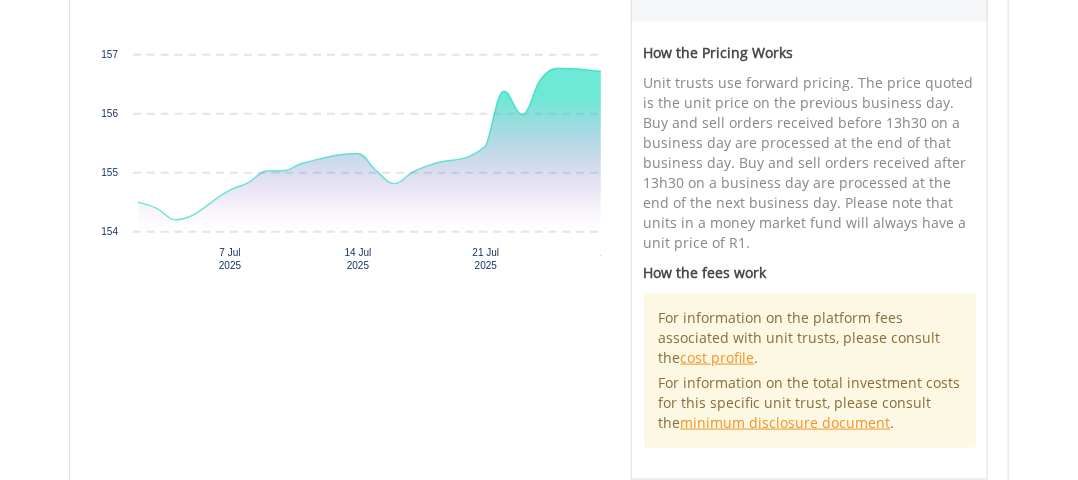 scroll, scrollTop: 500, scrollLeft: 0, axis: vertical 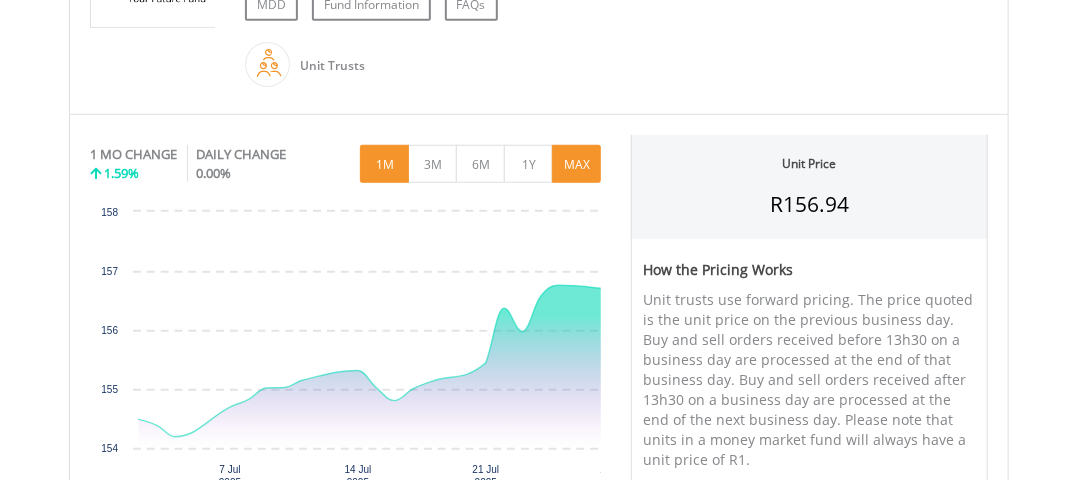 click on "MAX" at bounding box center [576, 164] 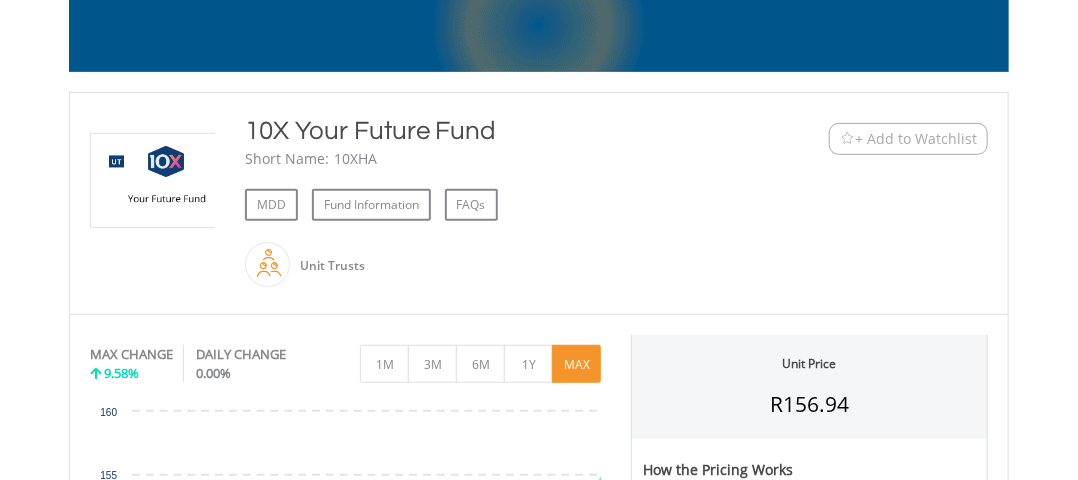 scroll, scrollTop: 300, scrollLeft: 0, axis: vertical 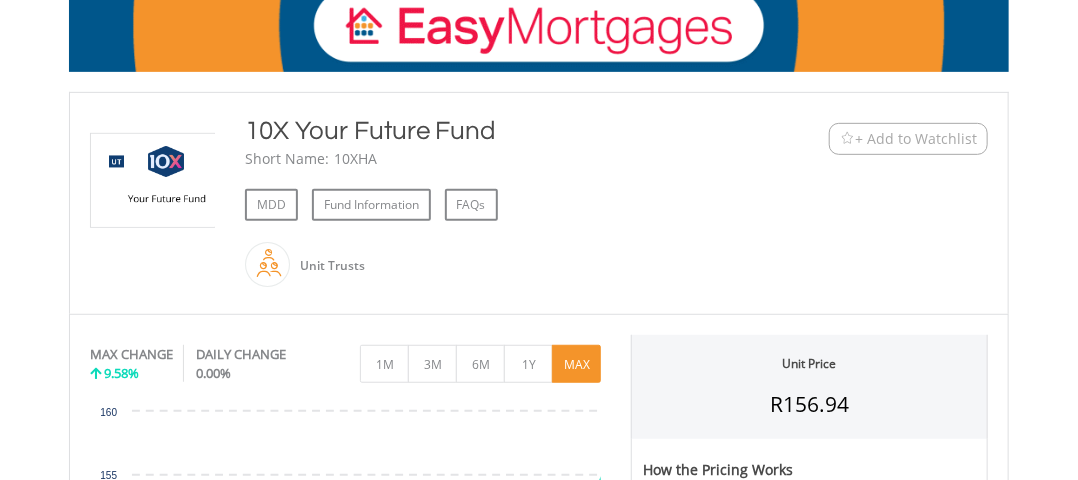 click at bounding box center (290, 264) 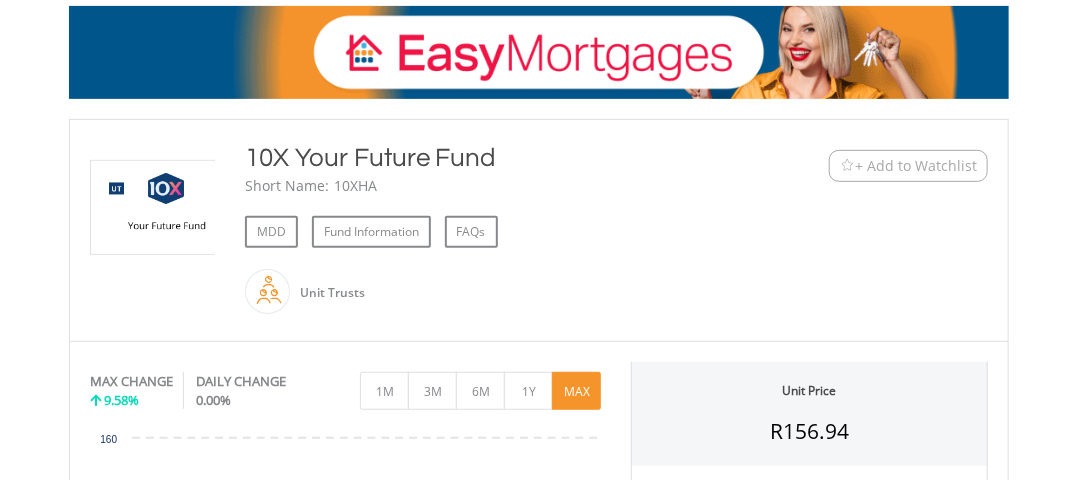 scroll, scrollTop: 0, scrollLeft: 0, axis: both 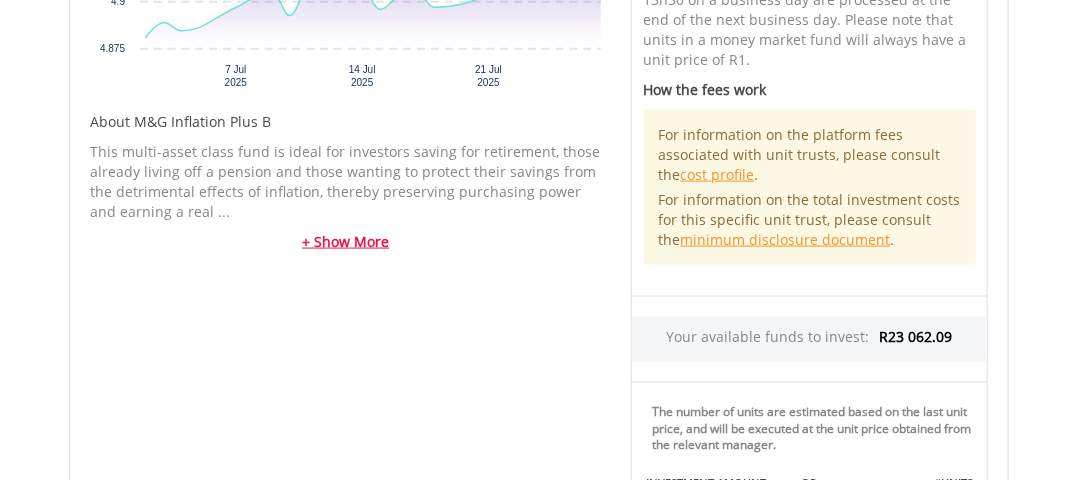 click on "+ Show More" at bounding box center [345, 242] 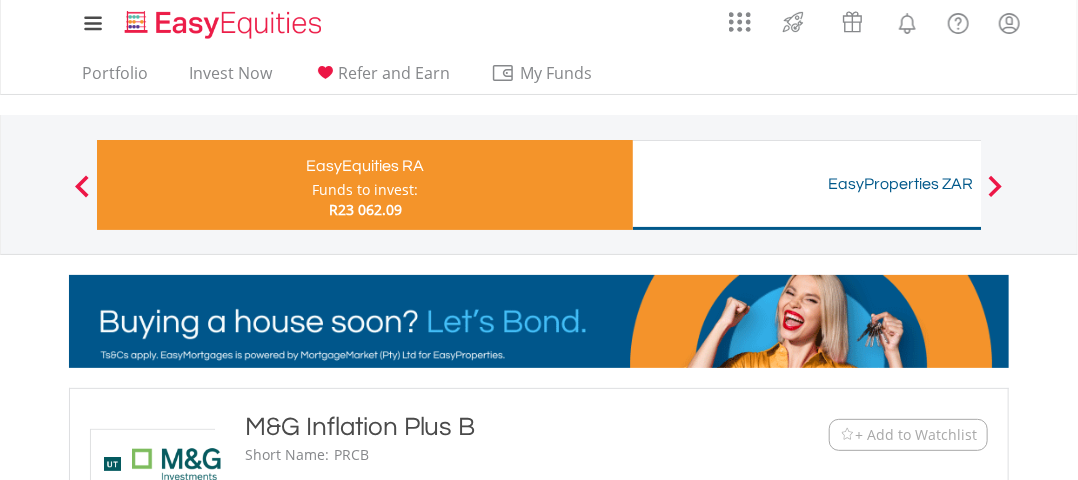 scroll, scrollTop: 0, scrollLeft: 0, axis: both 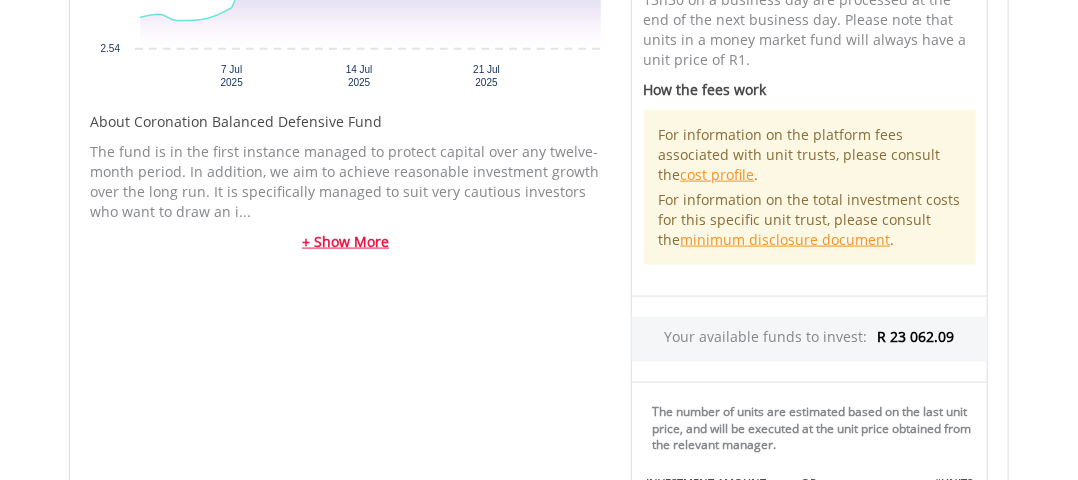 click on "+ Show More" at bounding box center [345, 242] 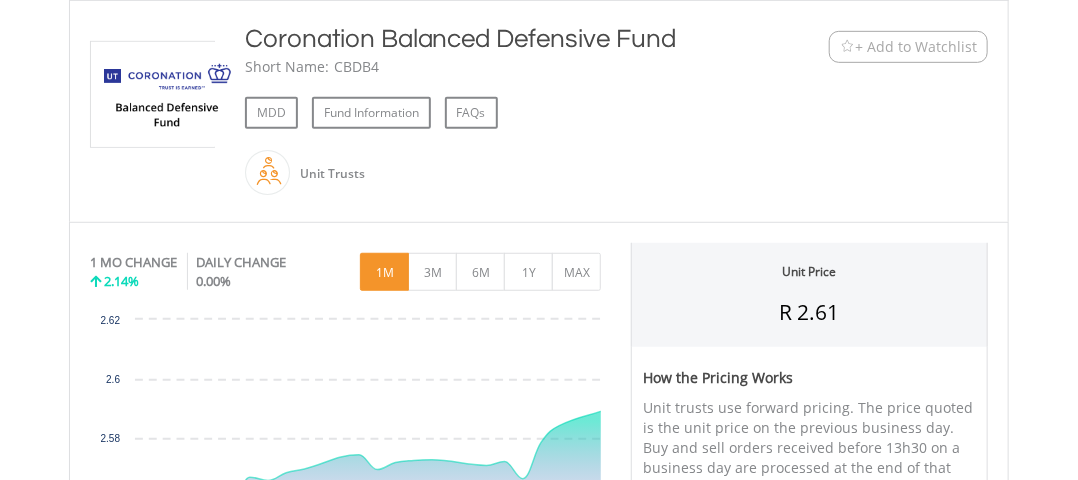 scroll, scrollTop: 400, scrollLeft: 0, axis: vertical 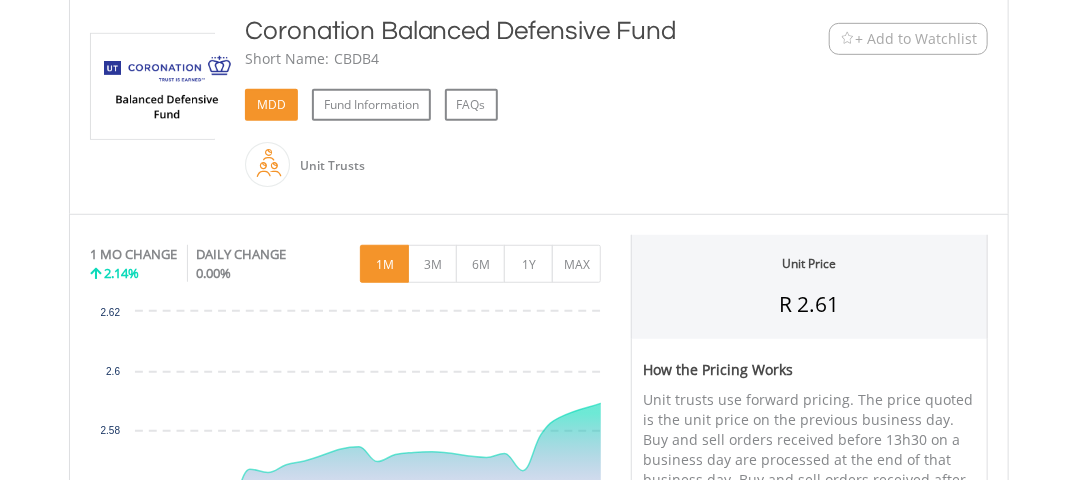 click on "MDD" at bounding box center (271, 105) 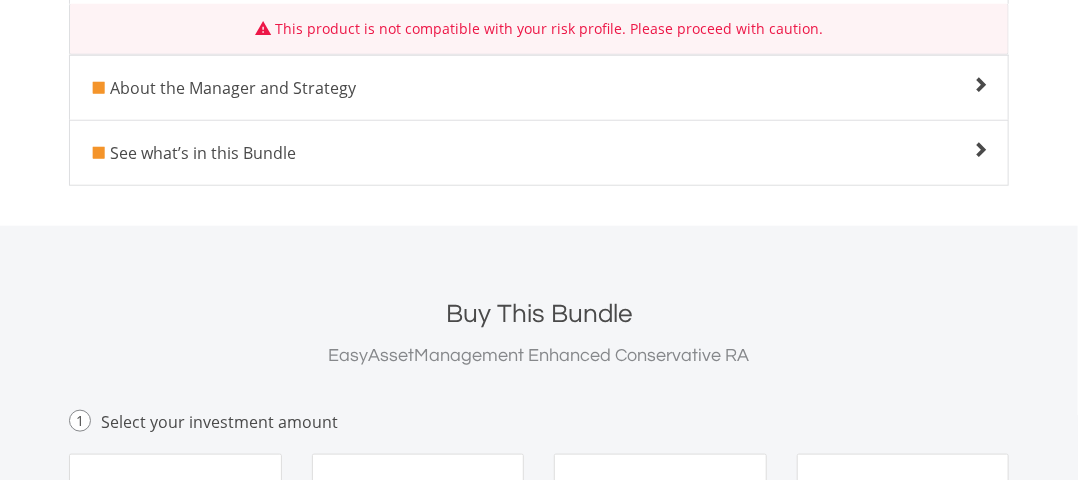 scroll, scrollTop: 500, scrollLeft: 0, axis: vertical 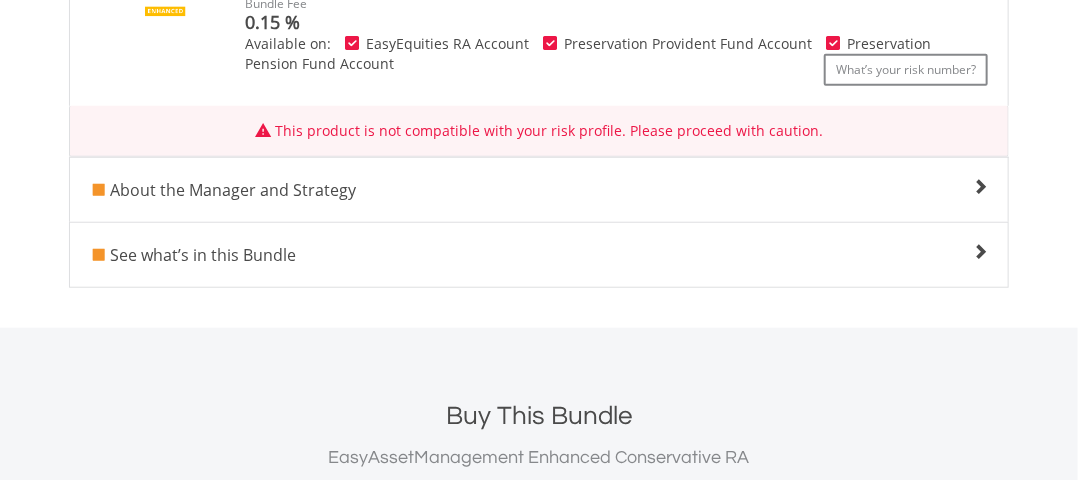 click on "See what’s in this Bundle" at bounding box center [203, 255] 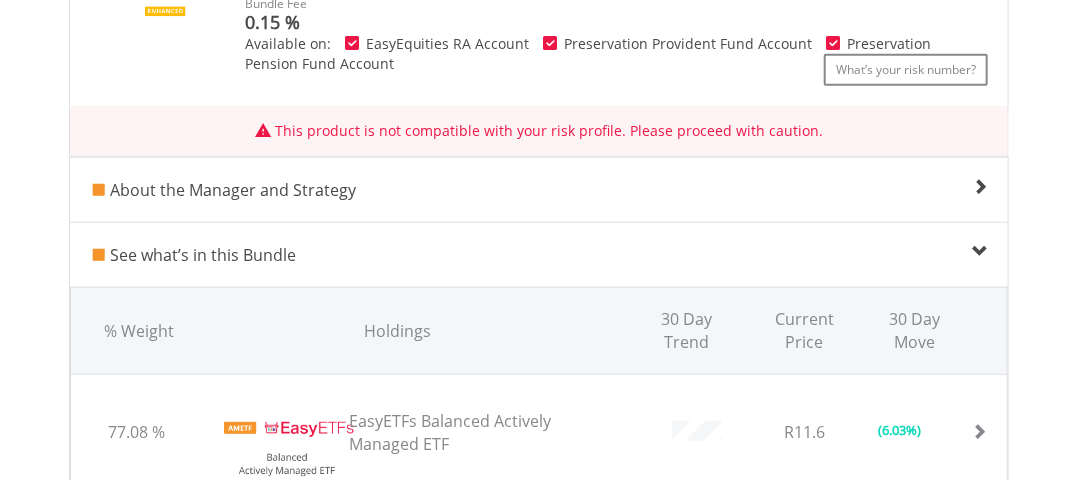 scroll, scrollTop: 600, scrollLeft: 0, axis: vertical 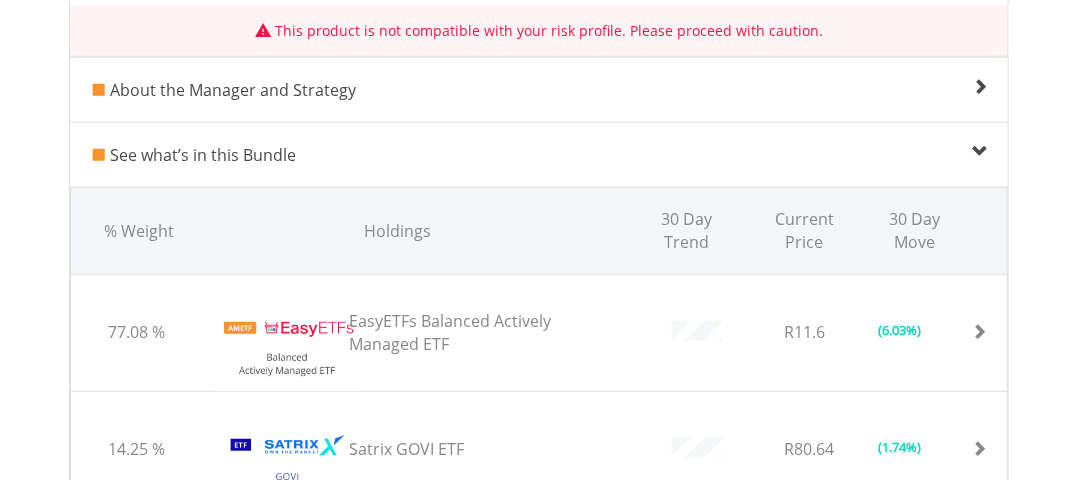 click on "Enhanced Conservative RA Capital preservation Recommended investment term is 2 years or more. Risk Score 14 – Conservative (Risk Score Range: 1-35) Risk/Return payoff range: Investors that are comfortable suffering a loss of up to - 5% in pursuit of positive returns of up to +12% over a 6-month period. Calculate your risk number here Fund Description Our Enhanced Range uses four main building blocks , across ETFs and individual shares to construct our portfolios: Value, Quality, Stability, and Momentum. Using our proprietary active asset management process, that is driven by algorithmic analysis of the market, we tactically manage allocations to the building blocks to optimize portfolio outcomes. See more about EasyAssetManagement’s Investment Philosophy and Methodology here Suitable For: You are risk averse Benchmark" at bounding box center (539, 89) 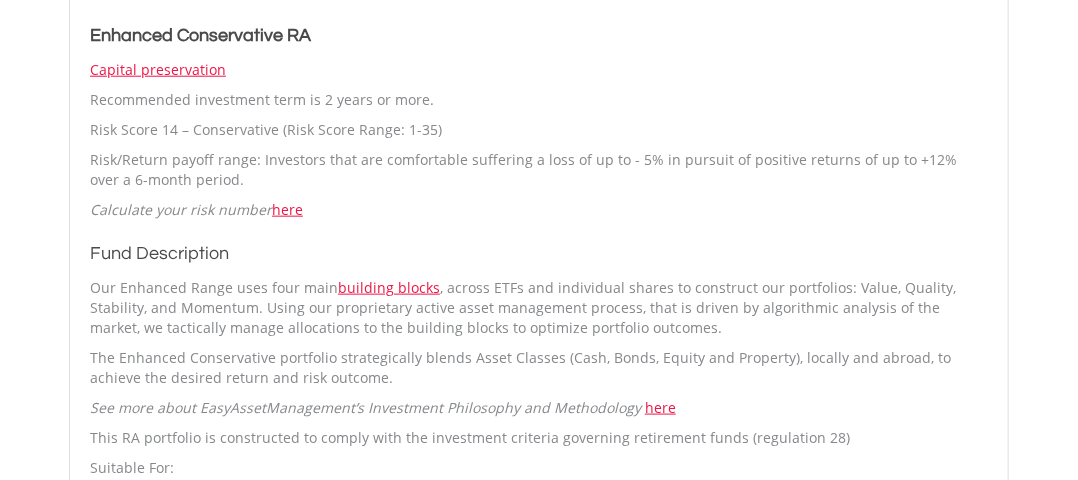 scroll, scrollTop: 700, scrollLeft: 0, axis: vertical 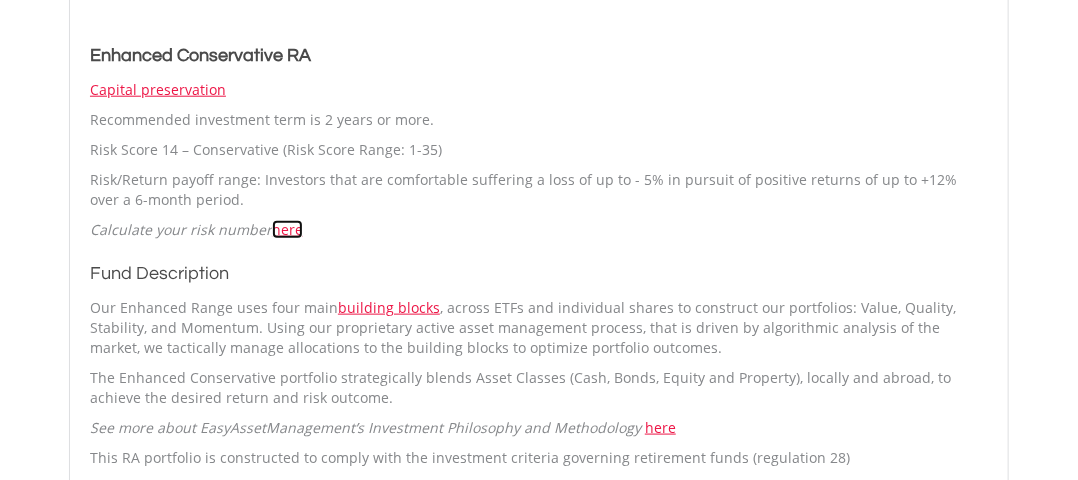 click on "here" at bounding box center [287, 229] 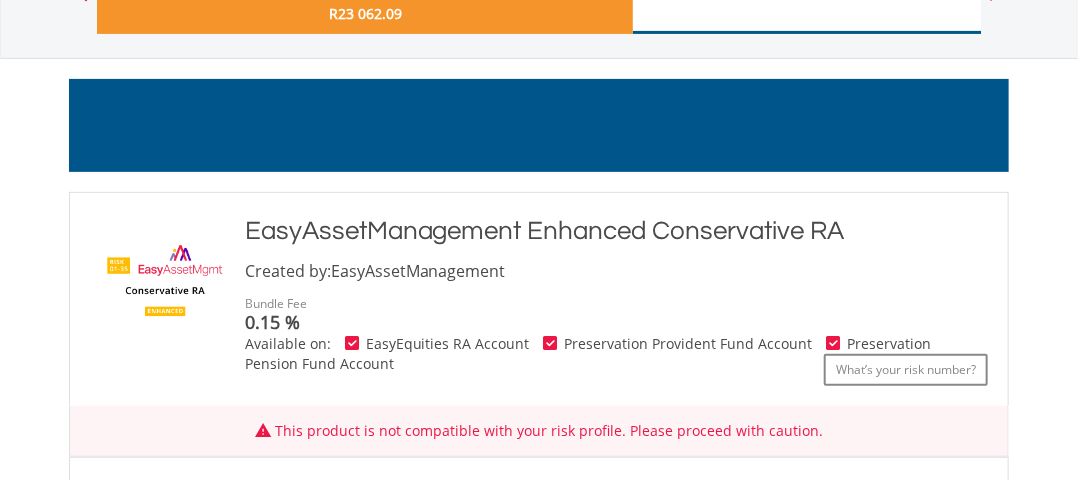 scroll, scrollTop: 200, scrollLeft: 0, axis: vertical 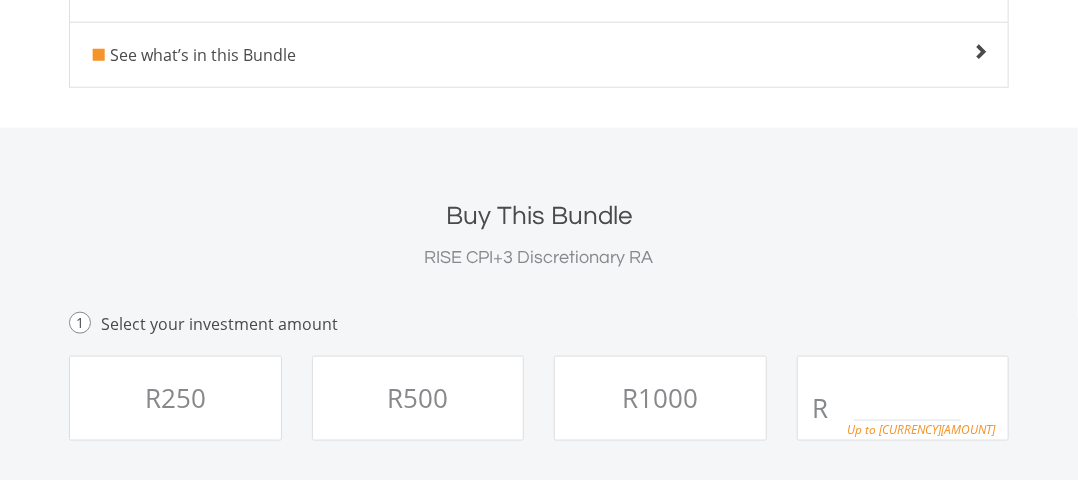 click on "See what’s in this Bundle" at bounding box center [203, 55] 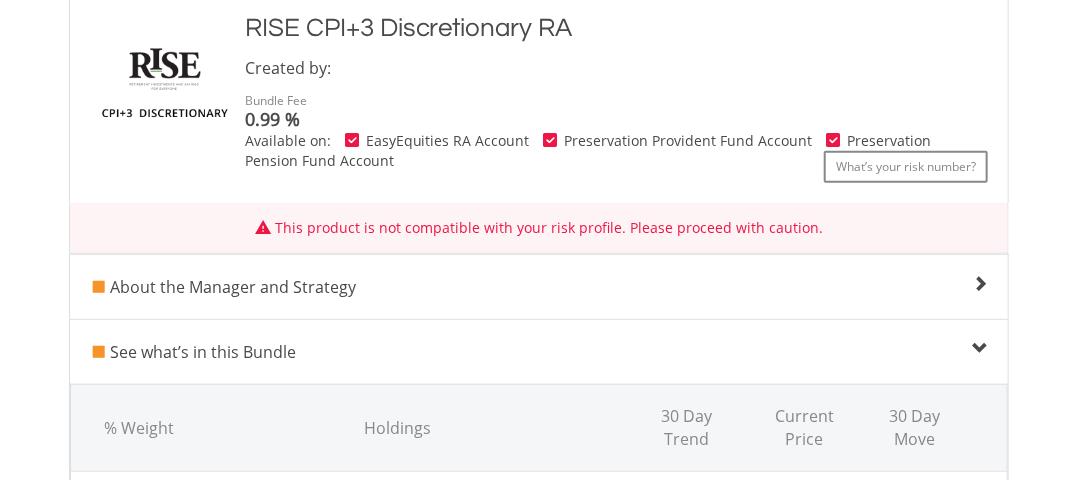 scroll, scrollTop: 500, scrollLeft: 0, axis: vertical 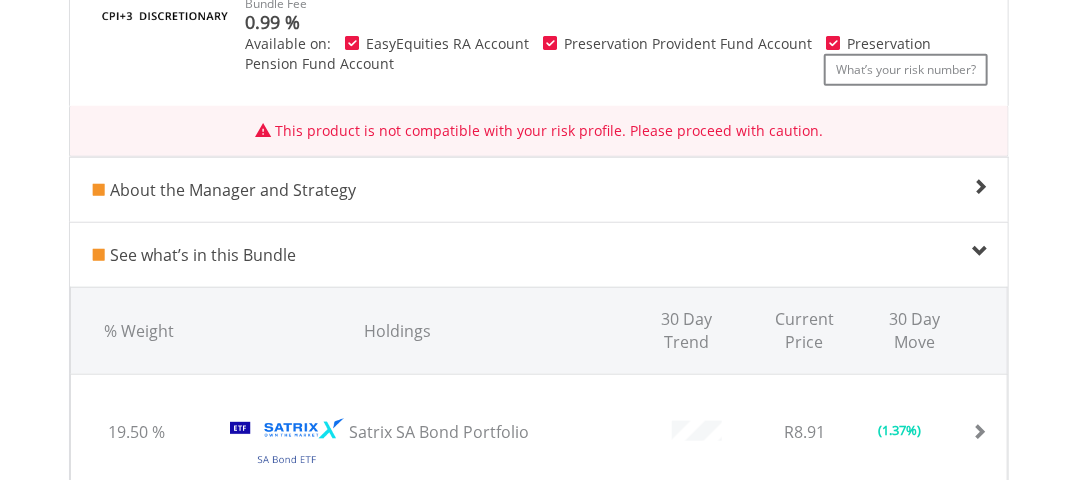 click on "About the Manager and Strategy" at bounding box center [233, 190] 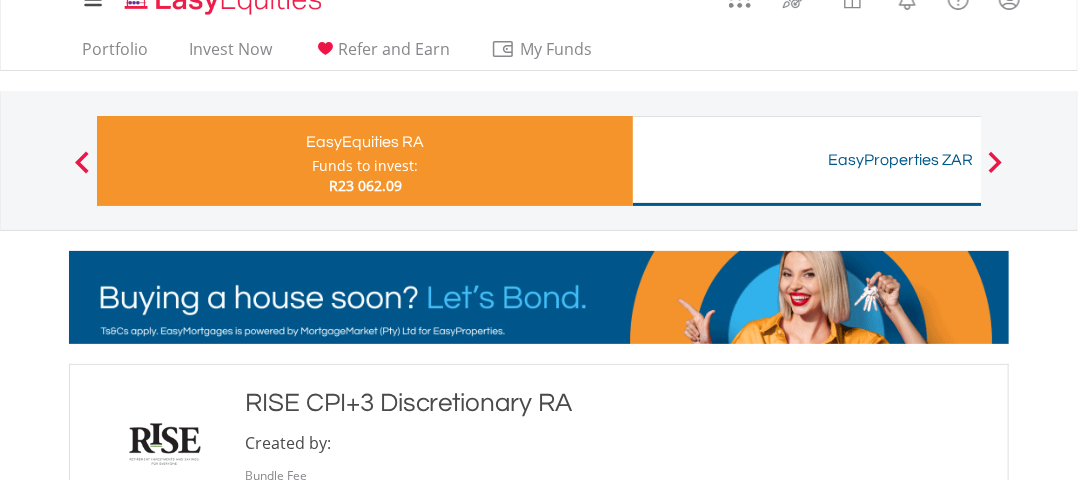 scroll, scrollTop: 0, scrollLeft: 0, axis: both 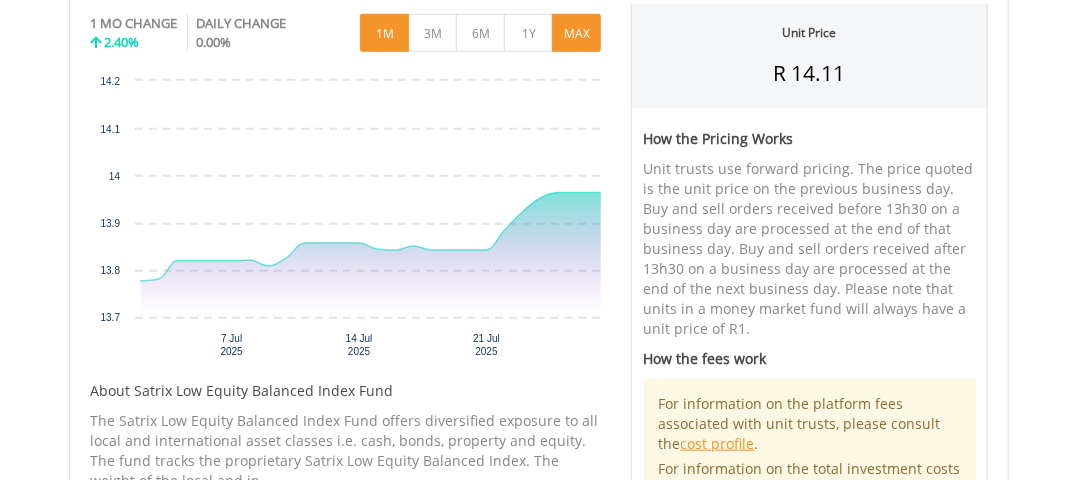 click on "MAX" at bounding box center (576, 33) 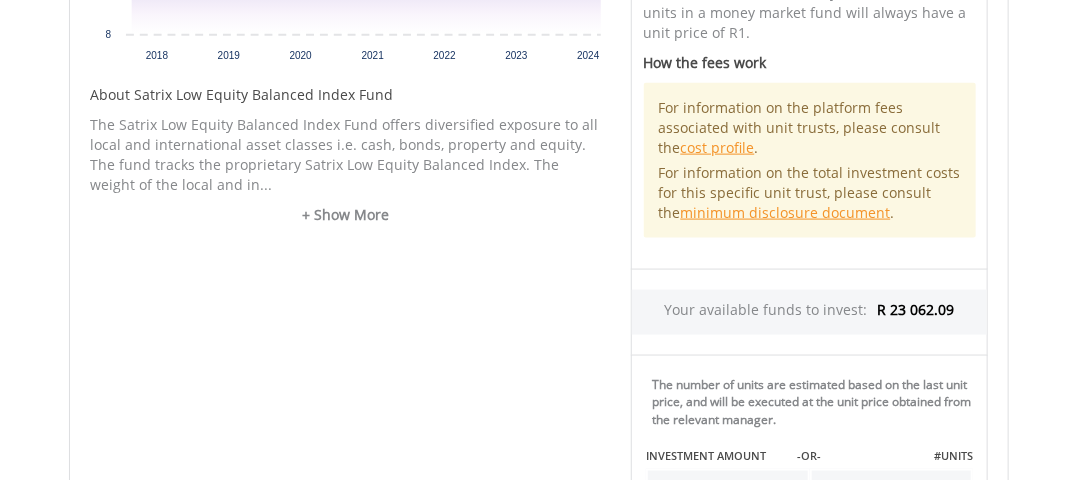 scroll, scrollTop: 900, scrollLeft: 0, axis: vertical 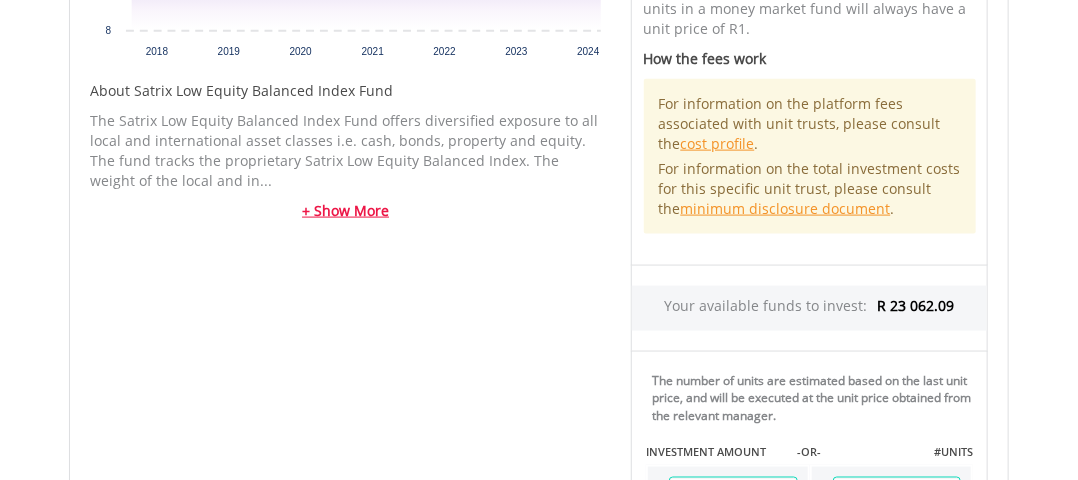 click on "+ Show More" at bounding box center [345, 211] 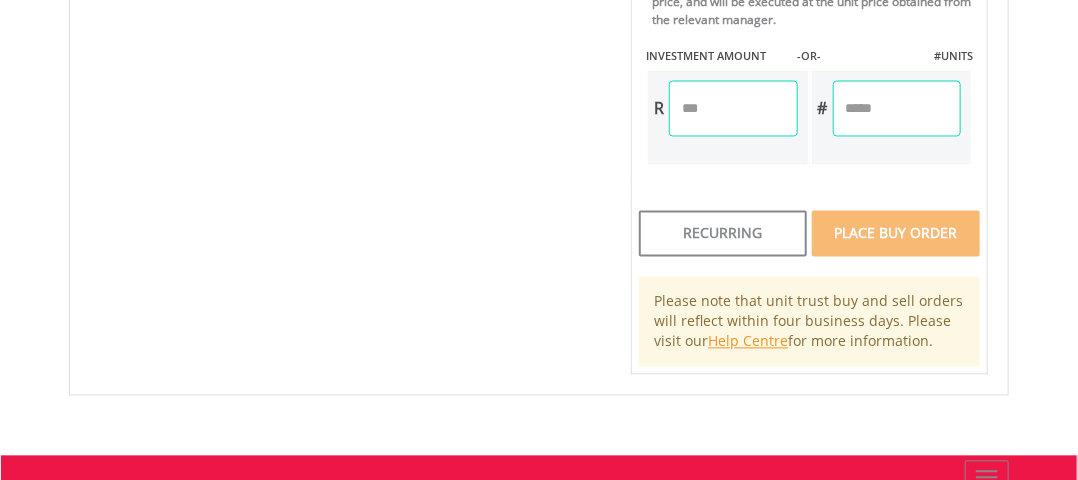 scroll, scrollTop: 1300, scrollLeft: 0, axis: vertical 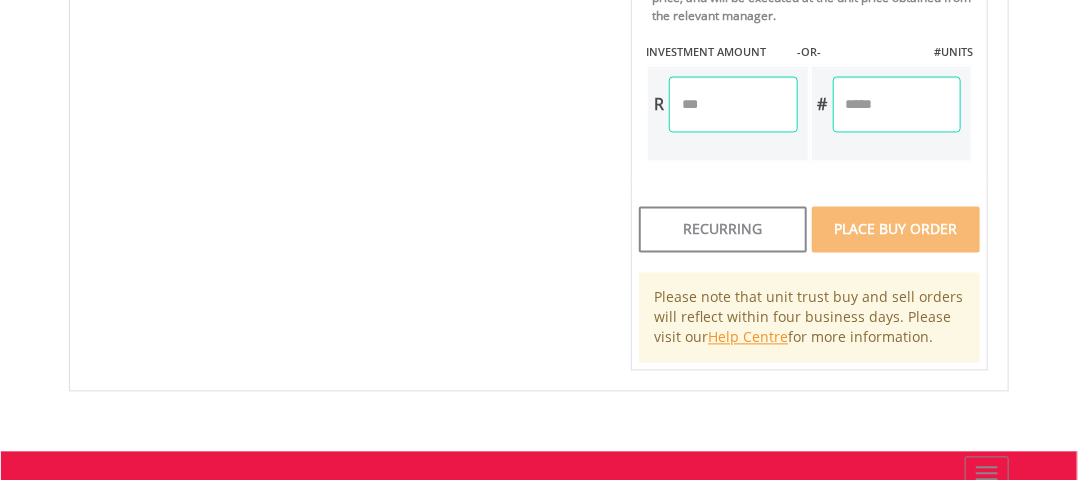 click at bounding box center (733, 105) 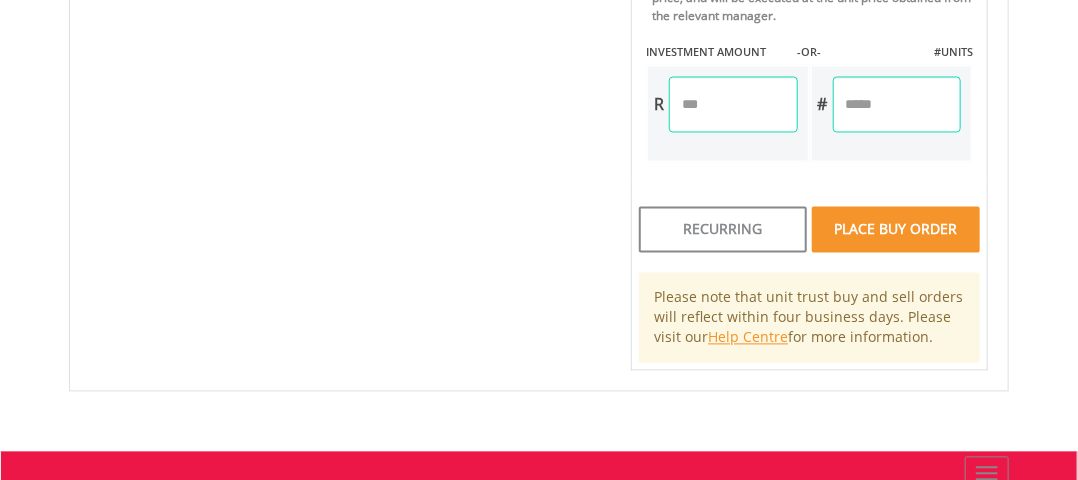 click on "Unit Price
R [PRICE]
How the Pricing Works
Unit trusts use forward pricing. The price quoted is the unit price on the previous business day. Buy and sell orders received before 13h30 on a business day are processed at the end of that business day. Buy and sell orders received after 13h30 on a business day are processed at the end of the next business day. Please note that units in a money market fund will always have a unit price of R1.
How the fees work
For information on the platform fees associated with unit trusts, please consult the  cost profile .
minimum disclosure document .
R [PRICE] -OR- R [PRICE]" at bounding box center [809, -163] 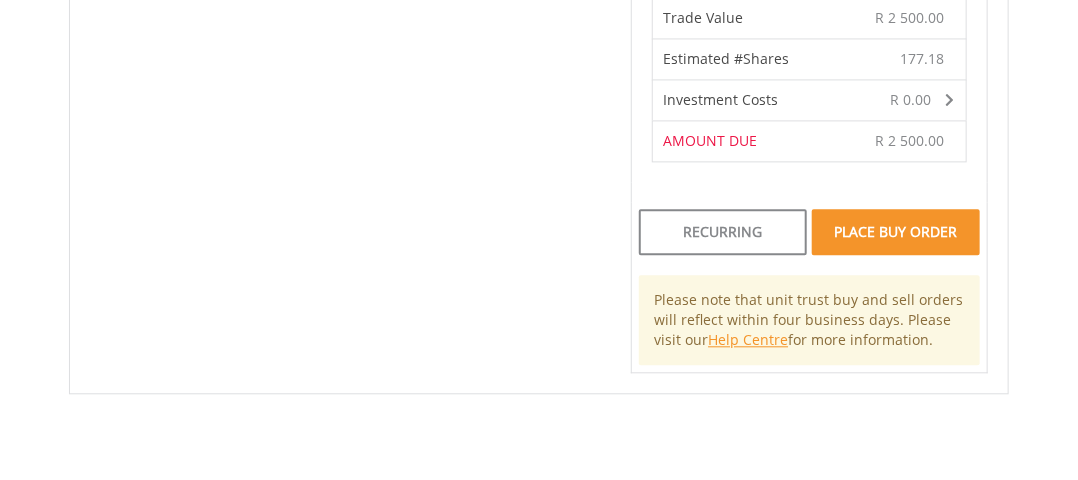 scroll, scrollTop: 1600, scrollLeft: 0, axis: vertical 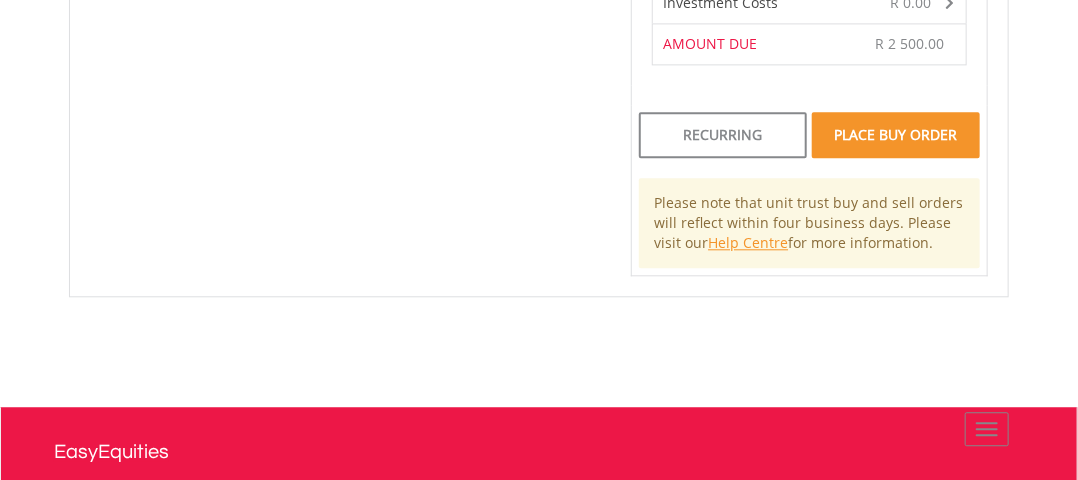 click on "Place Buy Order" at bounding box center (896, 135) 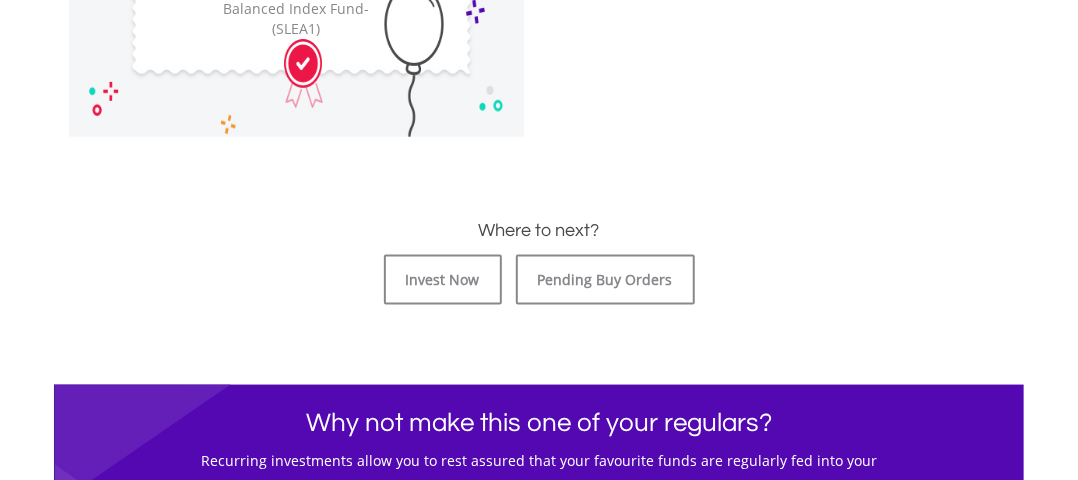 scroll, scrollTop: 800, scrollLeft: 0, axis: vertical 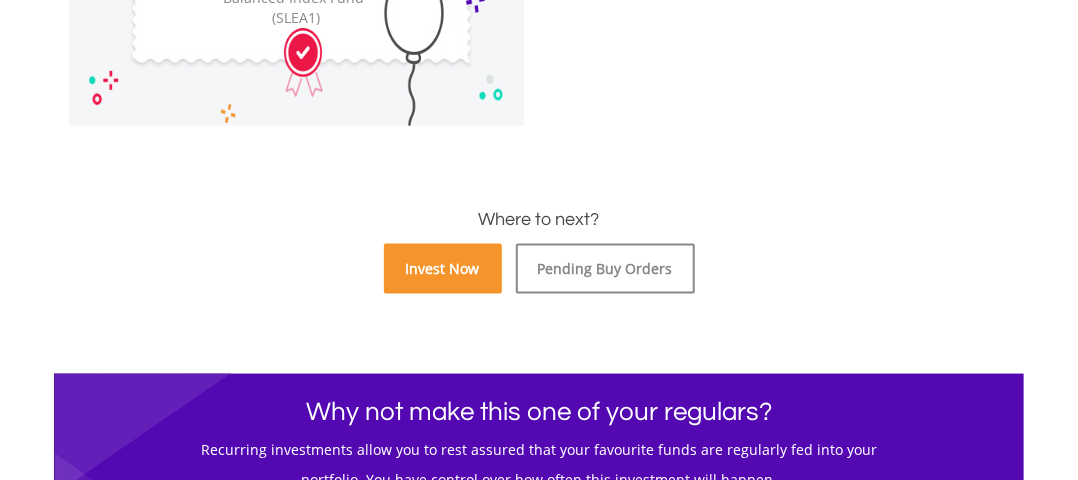 click on "Invest Now" at bounding box center (443, 269) 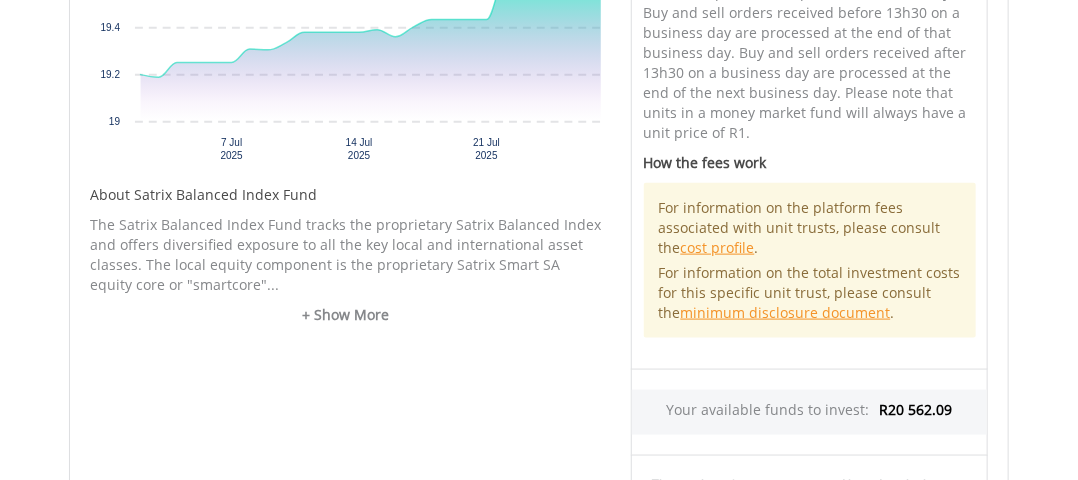 scroll, scrollTop: 800, scrollLeft: 0, axis: vertical 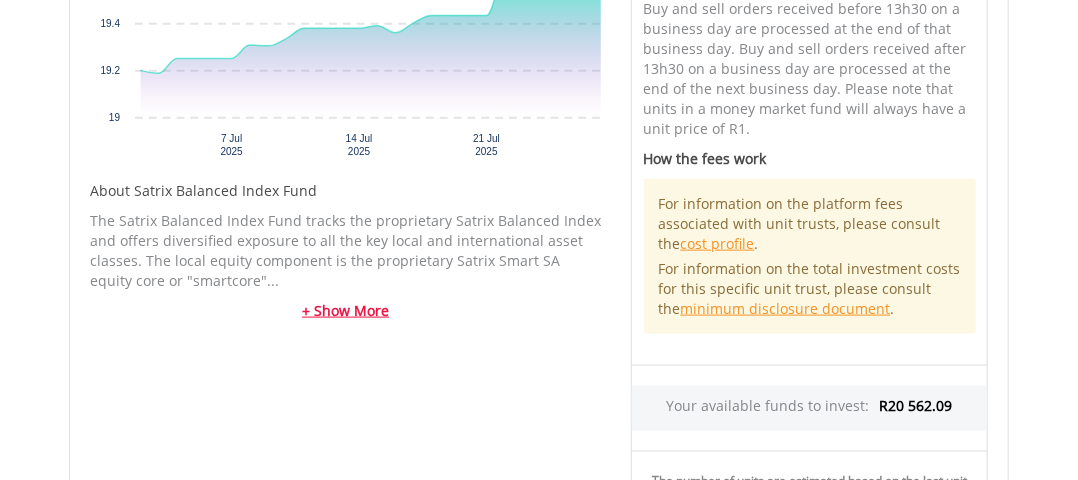 click on "+ Show More" at bounding box center (345, 311) 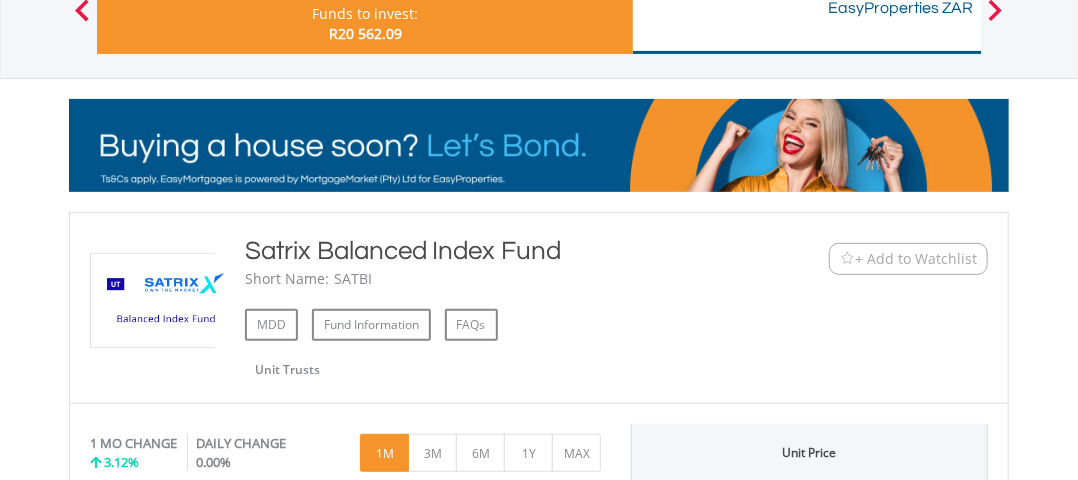 scroll, scrollTop: 200, scrollLeft: 0, axis: vertical 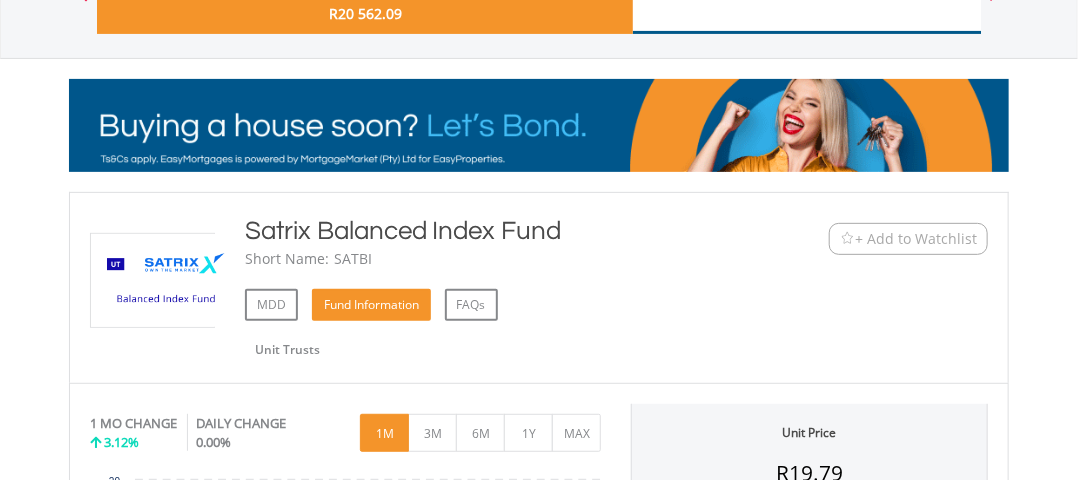 click on "Fund Information" at bounding box center [371, 305] 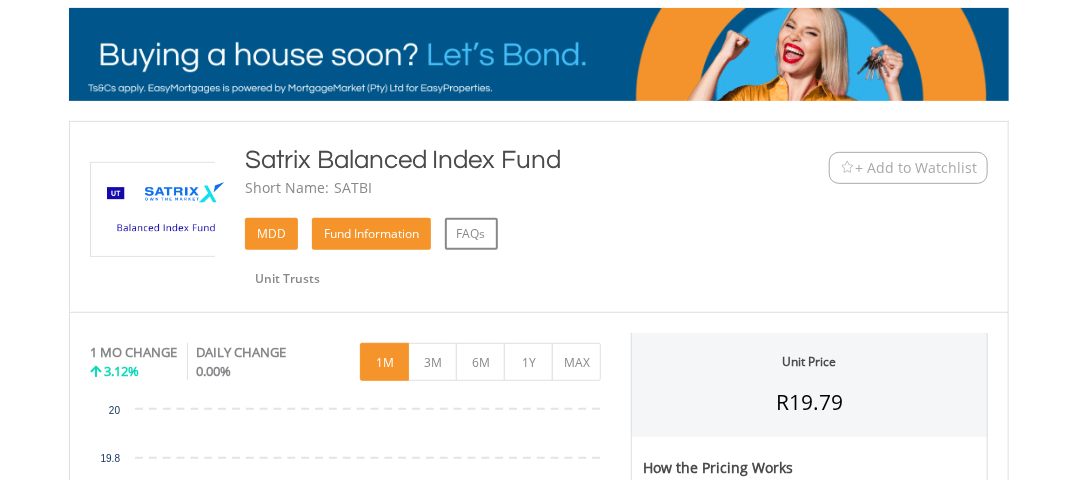 scroll, scrollTop: 300, scrollLeft: 0, axis: vertical 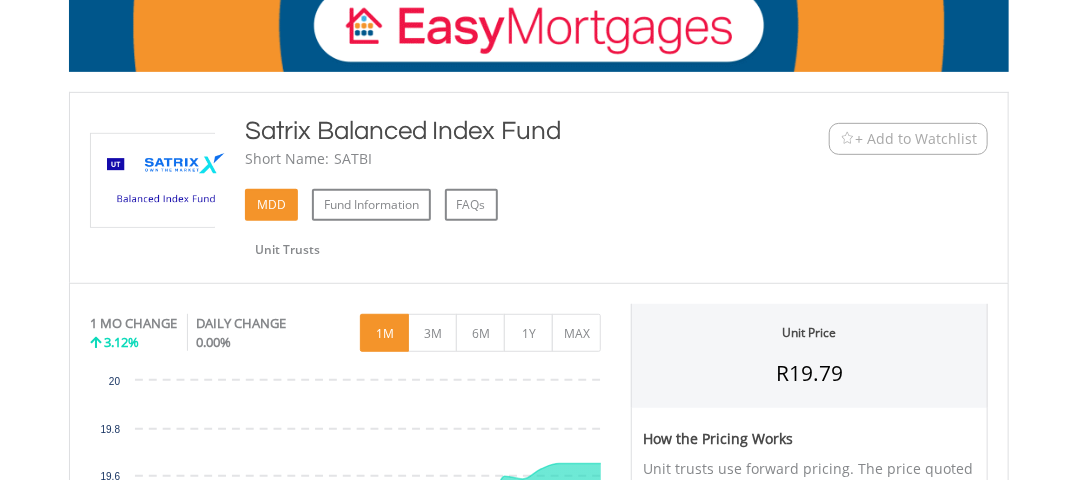 click on "MDD" at bounding box center (271, 205) 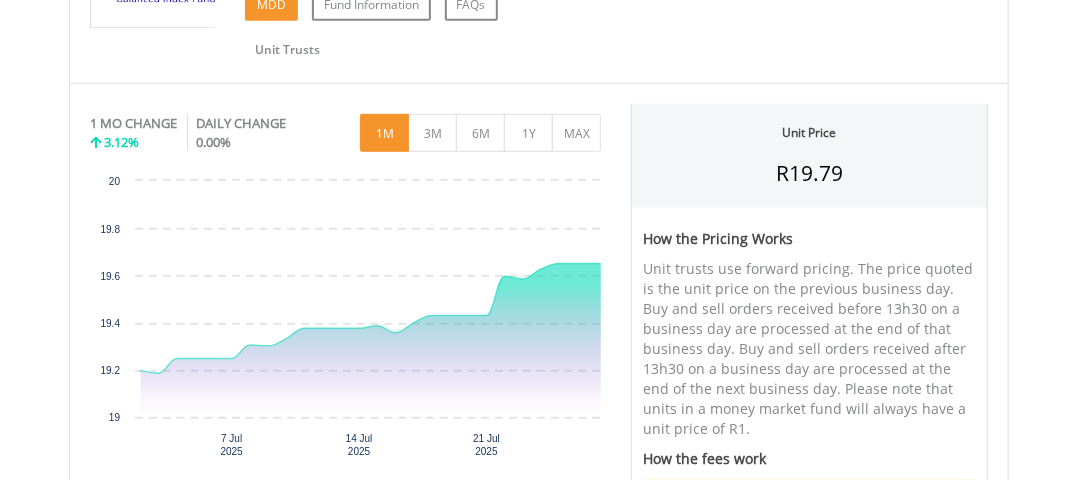 scroll, scrollTop: 600, scrollLeft: 0, axis: vertical 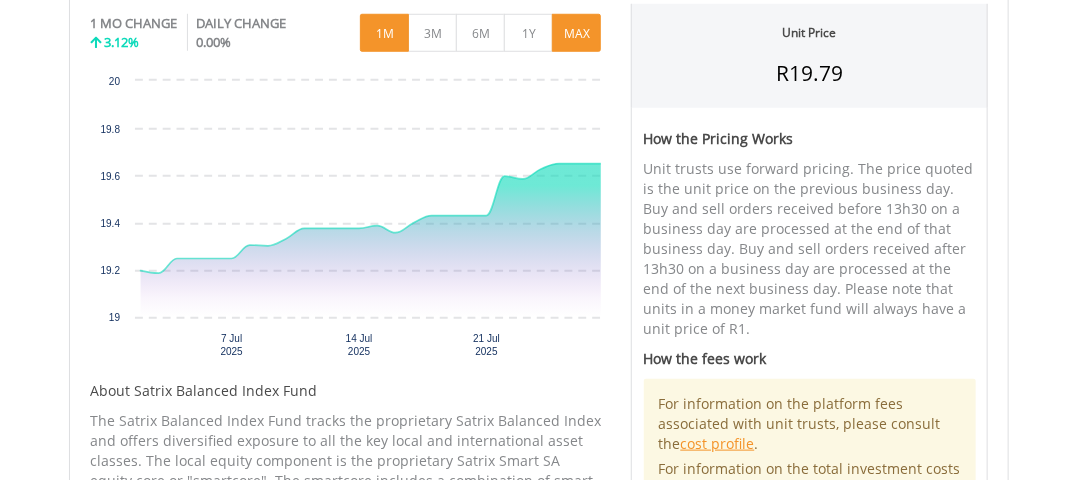 click on "MAX" at bounding box center [576, 33] 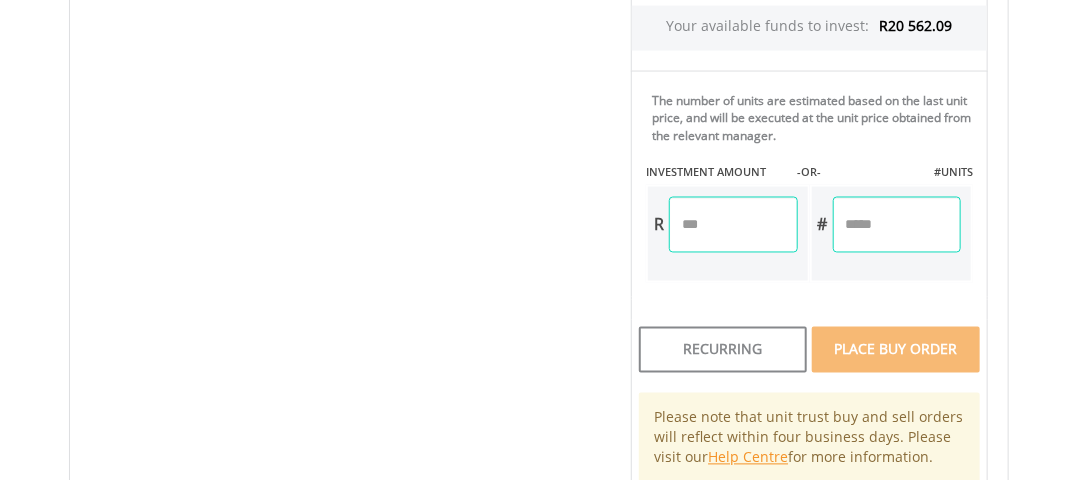 scroll, scrollTop: 1200, scrollLeft: 0, axis: vertical 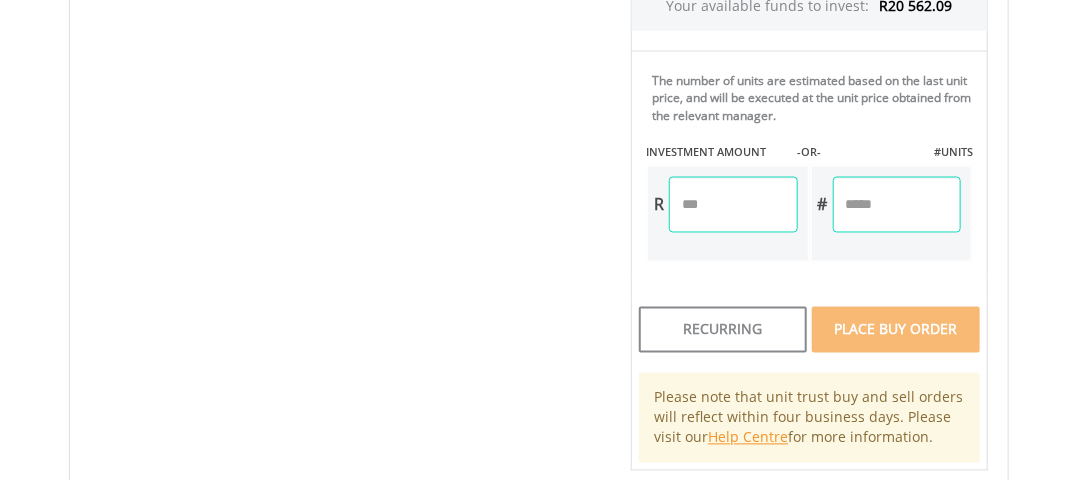 click at bounding box center [733, 205] 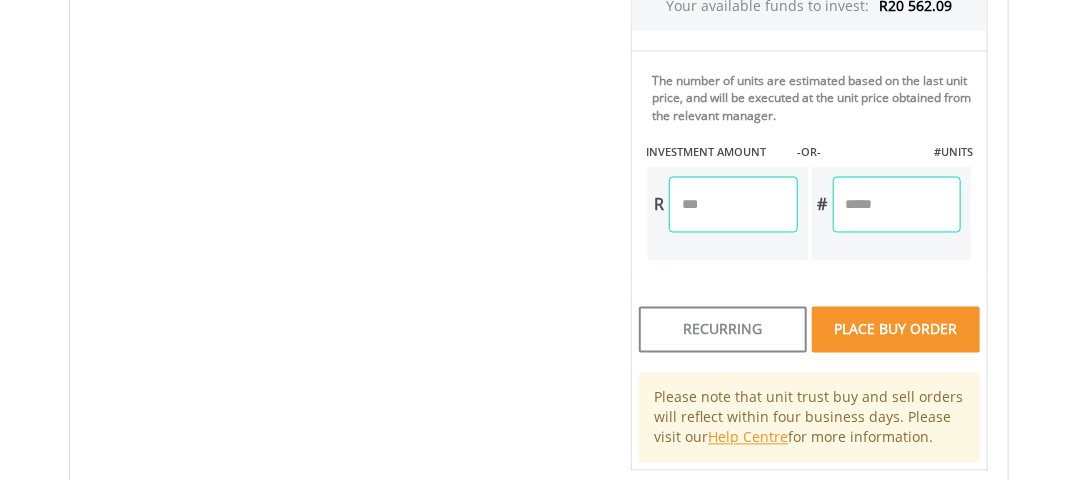 click on "Unit Price
R[PRICE]
How the Pricing Works
Unit trusts use forward pricing. The price quoted is the unit price on the previous business day. Buy and sell orders received before 13h30 on a business day are processed at the end of that business day. Buy and sell orders received after 13h30 on a business day are processed at the end of the next business day. Please note that units in a money market fund will always have a unit price of R1.
How the fees work
For information on the platform fees associated with unit trusts, please consult the  cost profile .
minimum disclosure document .
R[PRICE] -OR- R [PRICE]" at bounding box center [809, -63] 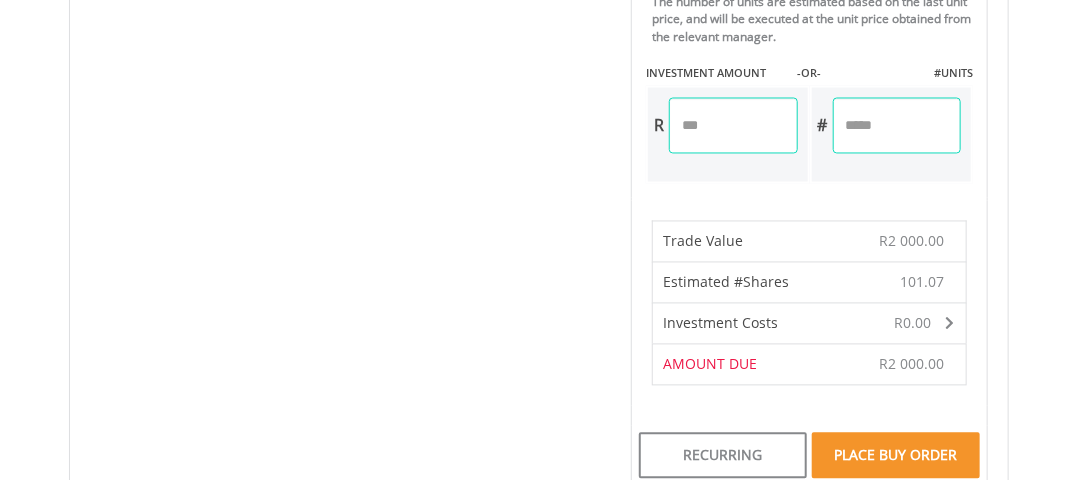 scroll, scrollTop: 1300, scrollLeft: 0, axis: vertical 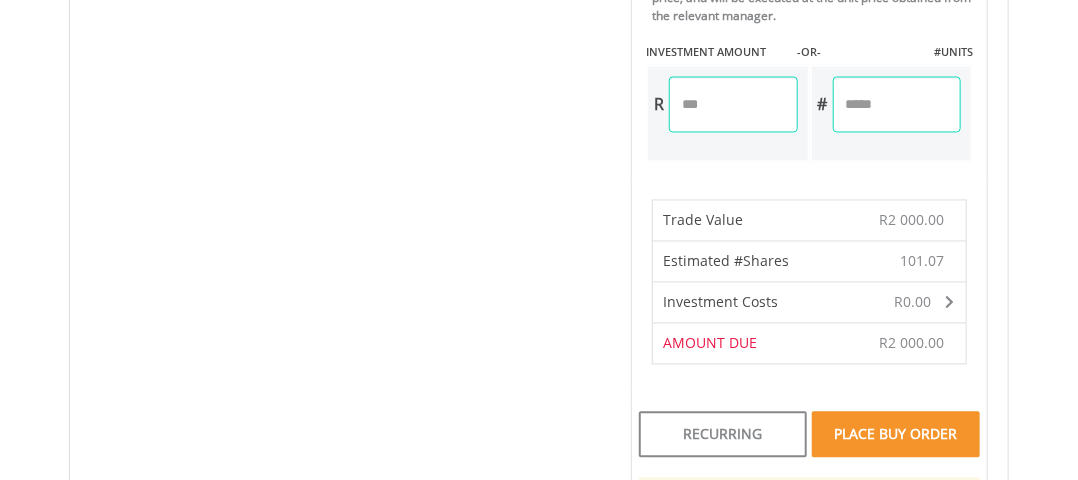 click on "*******" at bounding box center [733, 105] 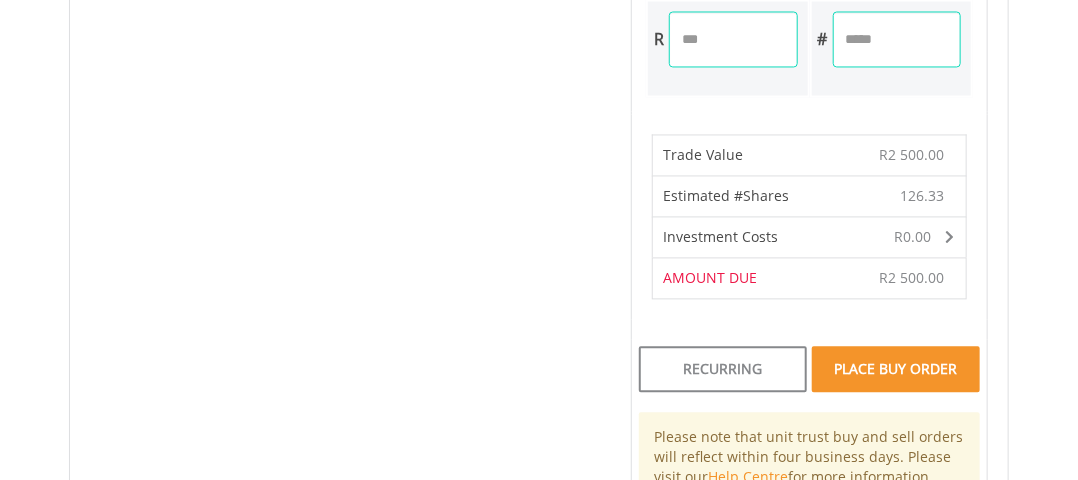 scroll, scrollTop: 1400, scrollLeft: 0, axis: vertical 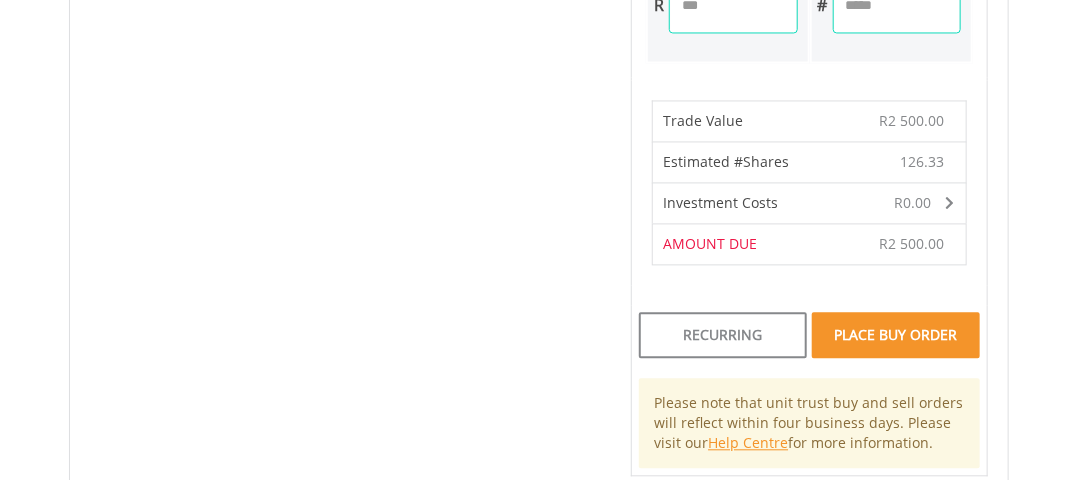 click on "Place Buy Order" at bounding box center (896, 335) 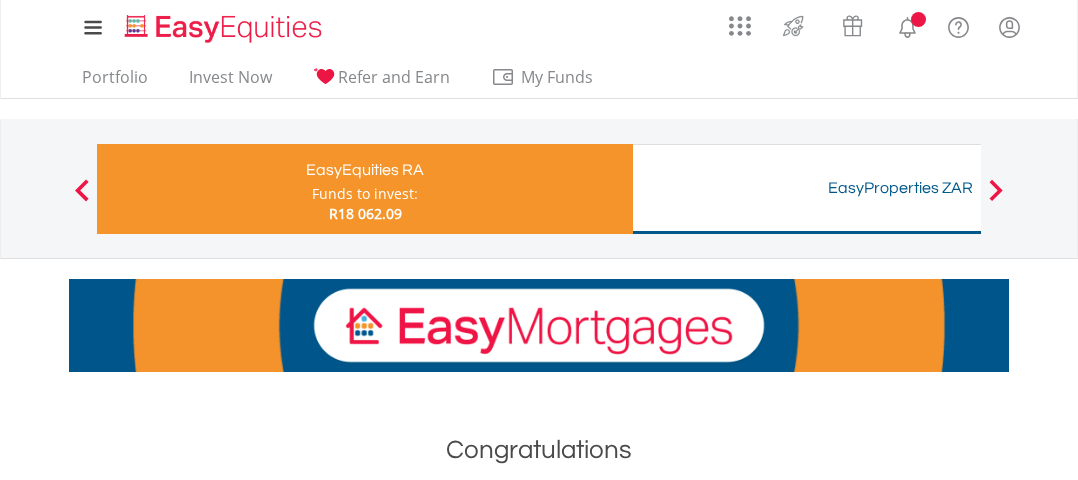 scroll, scrollTop: 0, scrollLeft: 0, axis: both 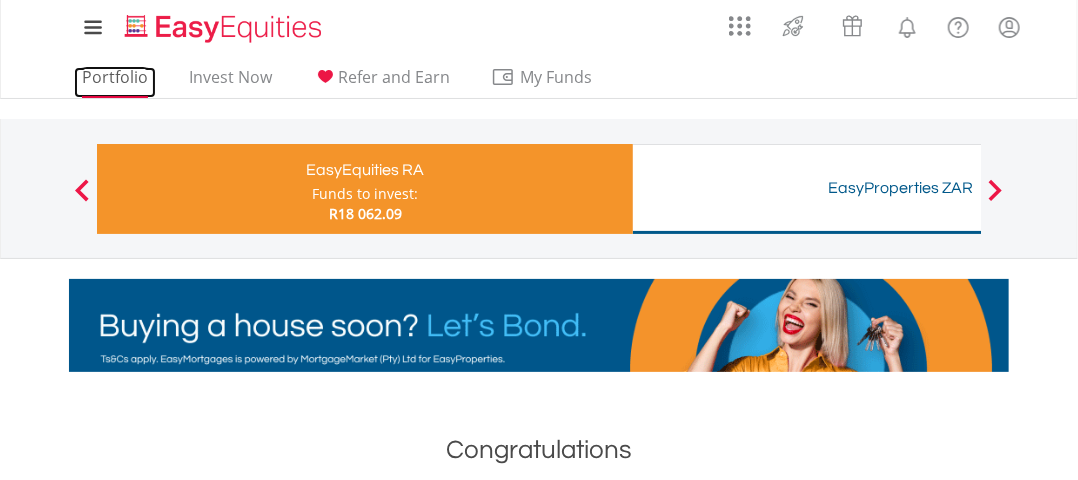 click on "Portfolio" at bounding box center (115, 82) 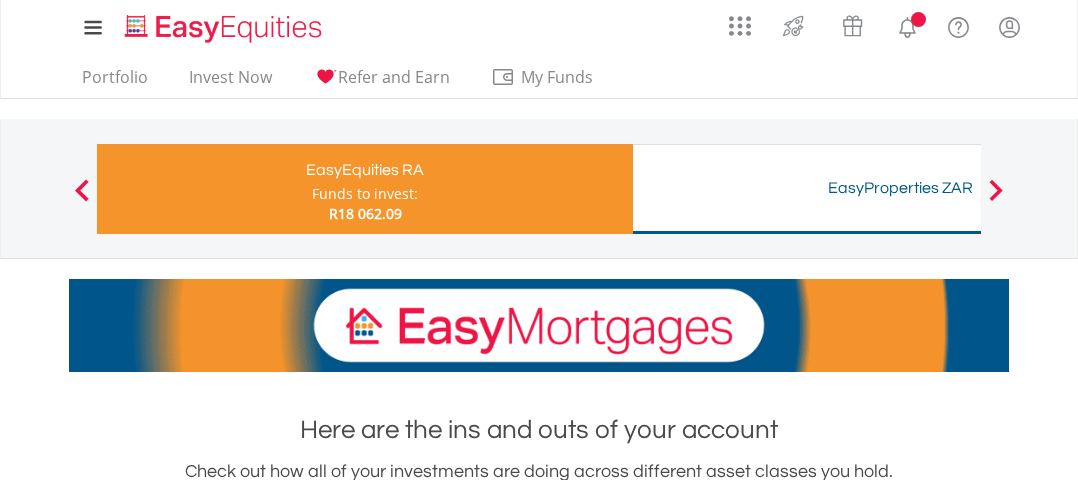 scroll, scrollTop: 0, scrollLeft: 0, axis: both 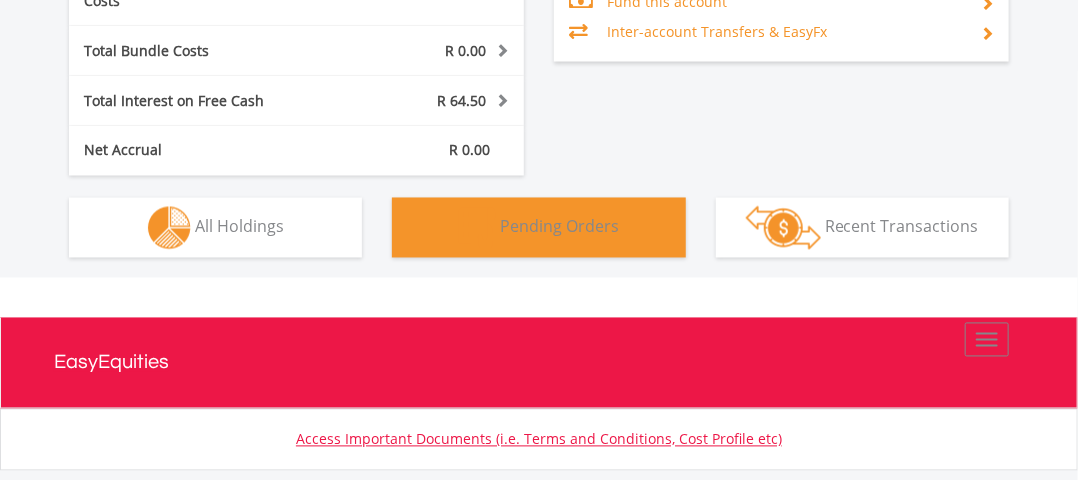 click on "Pending Orders
Pending Orders" at bounding box center [538, 228] 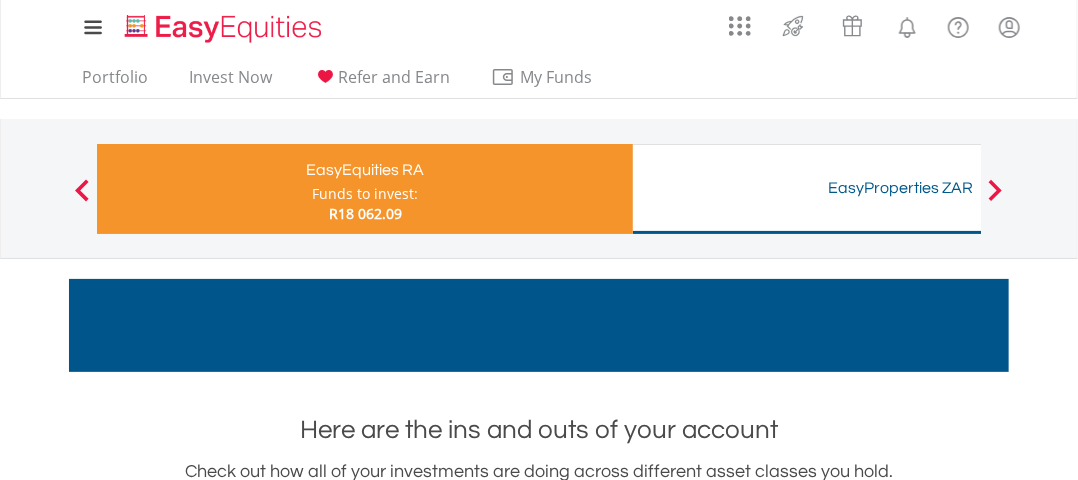 scroll, scrollTop: 0, scrollLeft: 0, axis: both 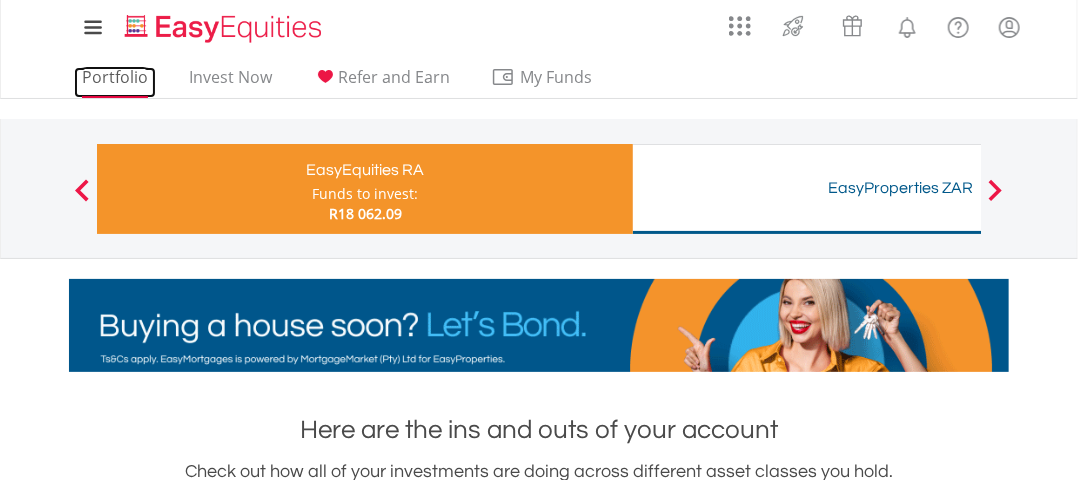 click on "Portfolio" at bounding box center (115, 82) 